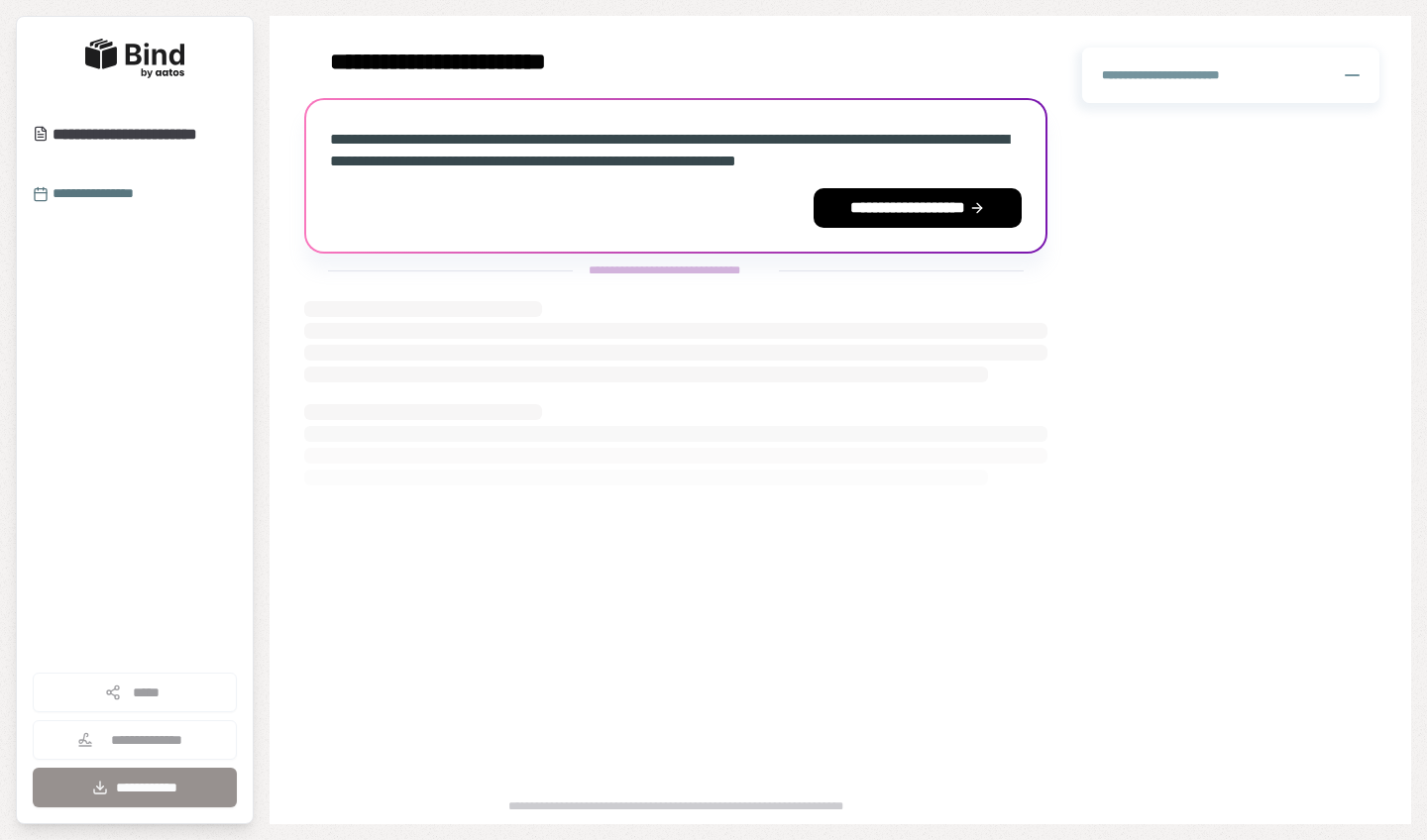 scroll, scrollTop: 0, scrollLeft: 0, axis: both 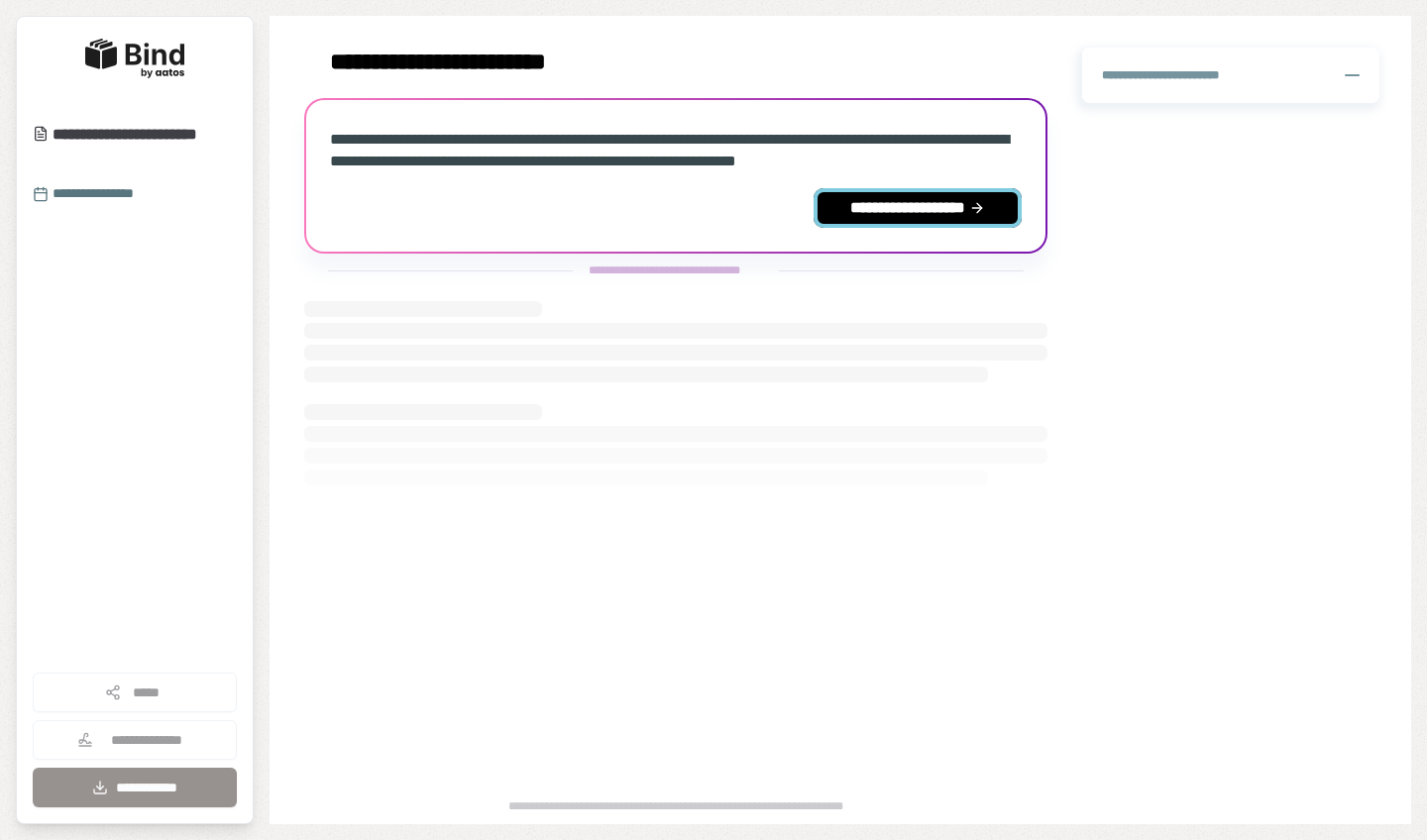 click on "**********" at bounding box center (918, 208) 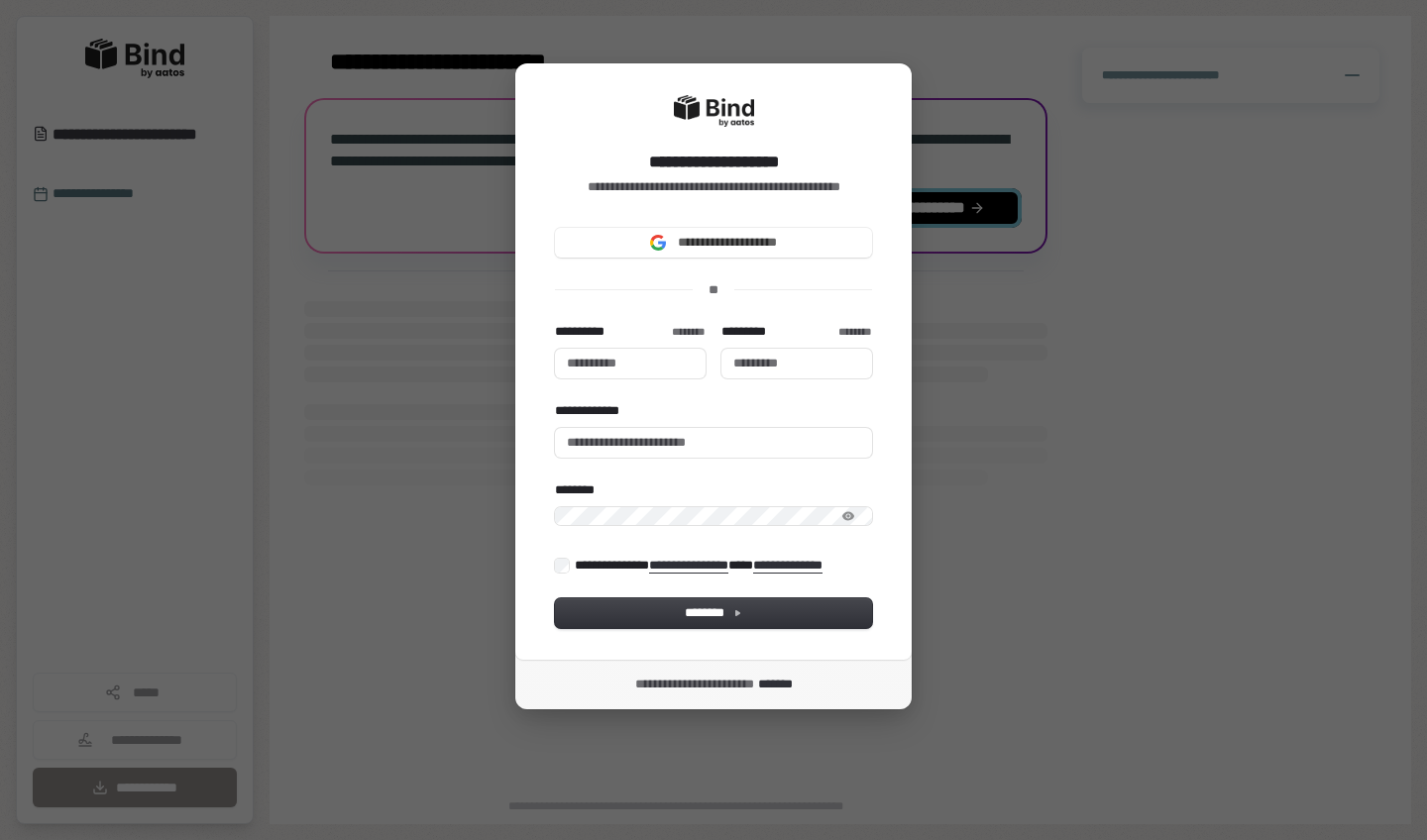 type 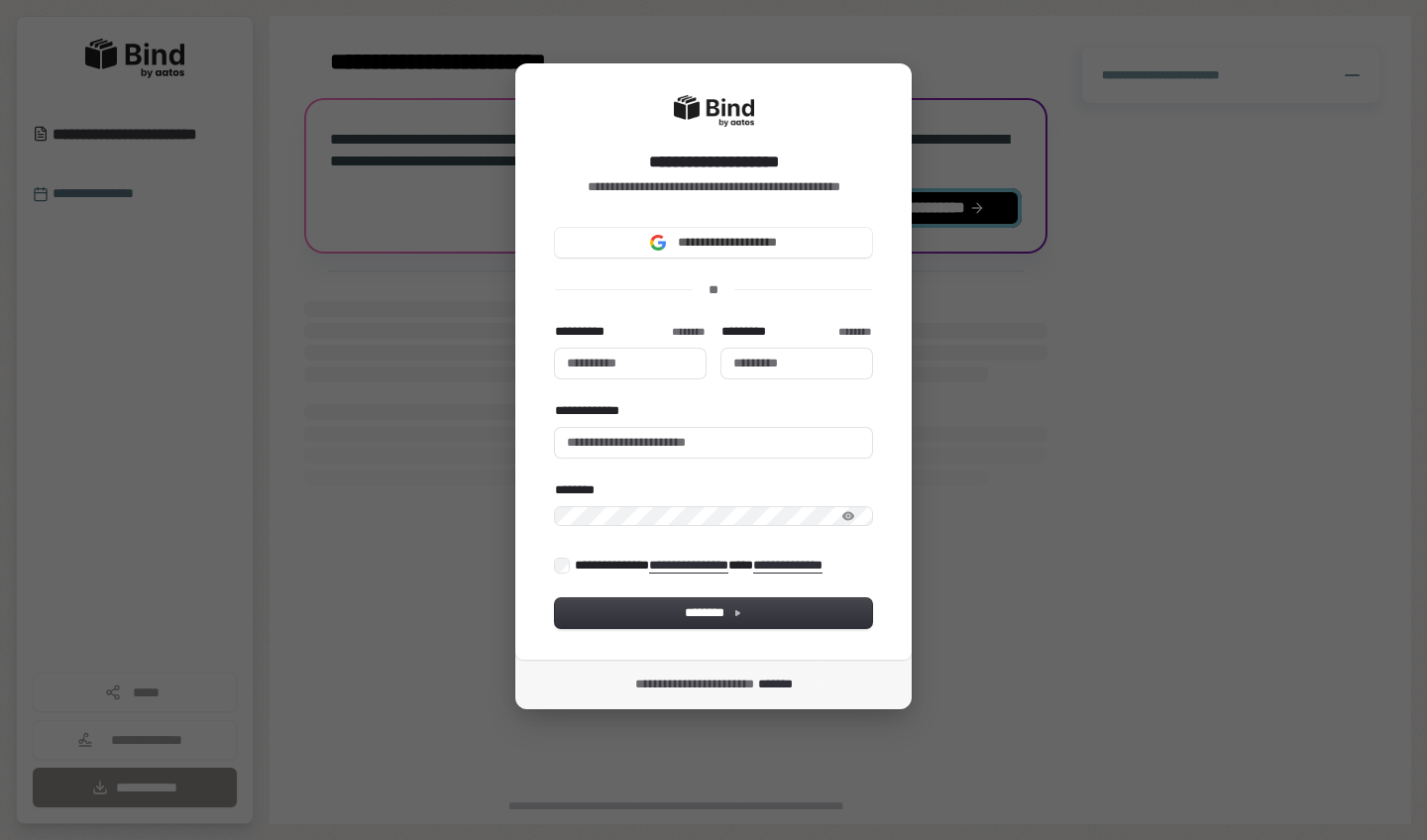 type 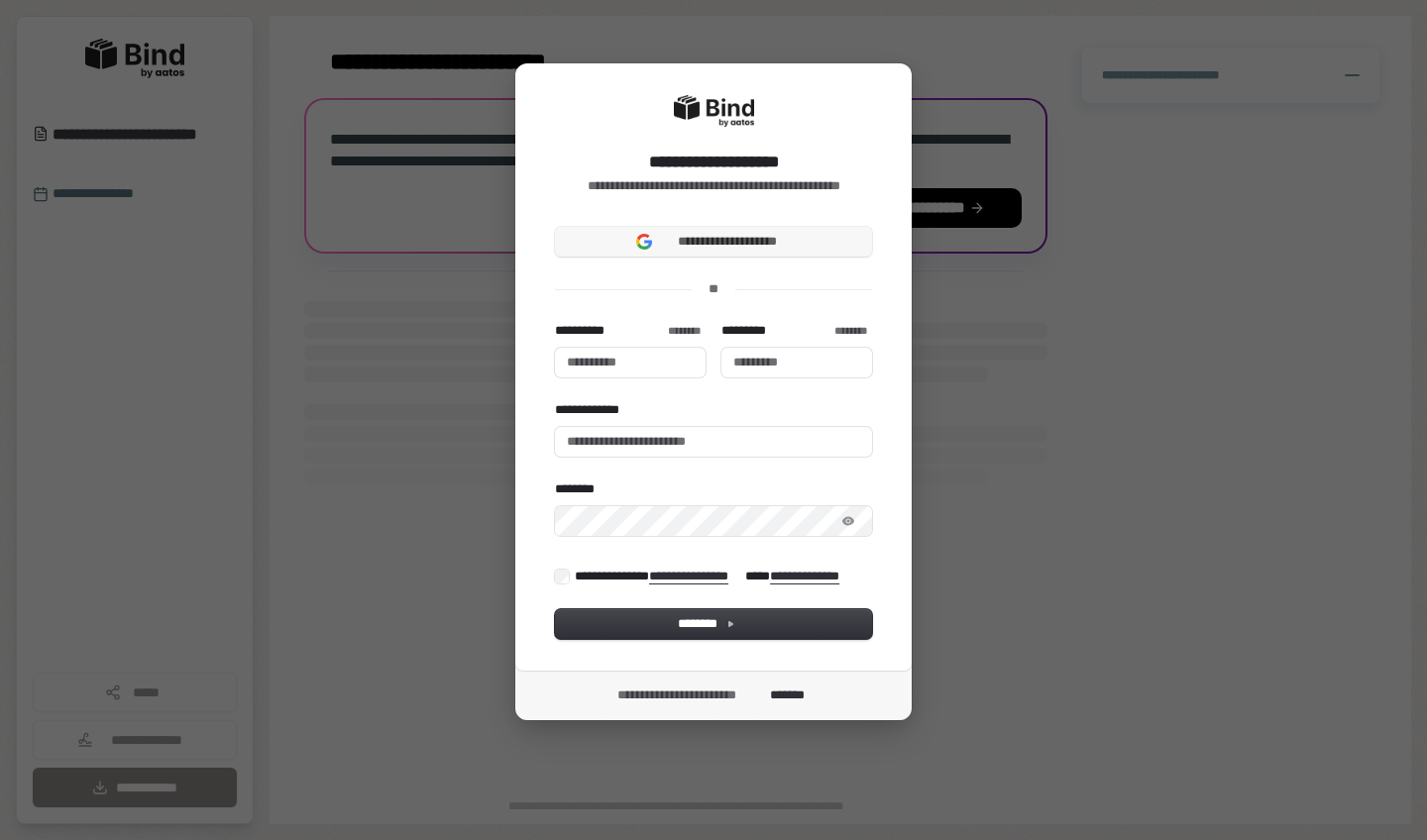click on "**********" at bounding box center [727, 242] 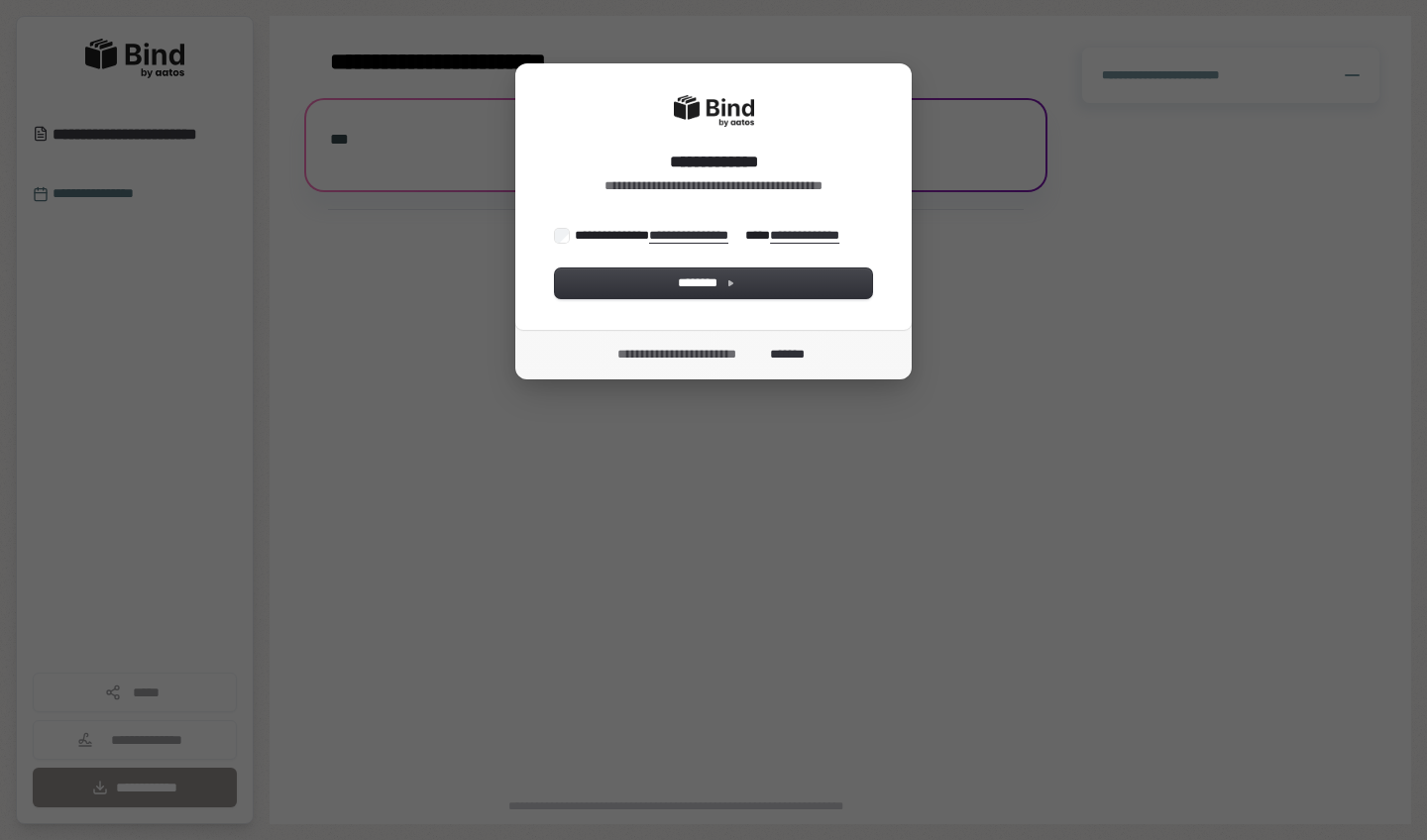 scroll, scrollTop: 0, scrollLeft: 0, axis: both 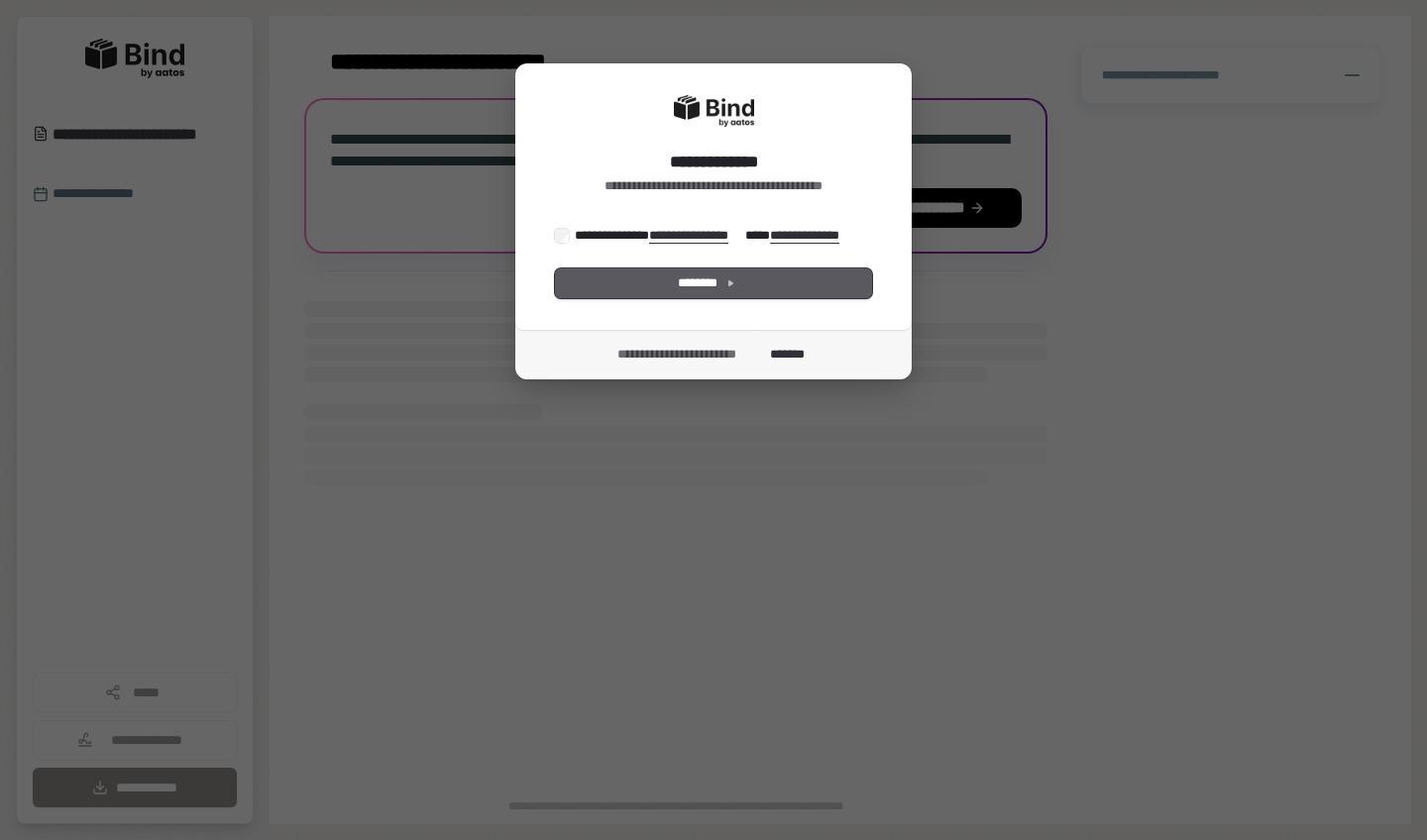 click on "********" at bounding box center [714, 283] 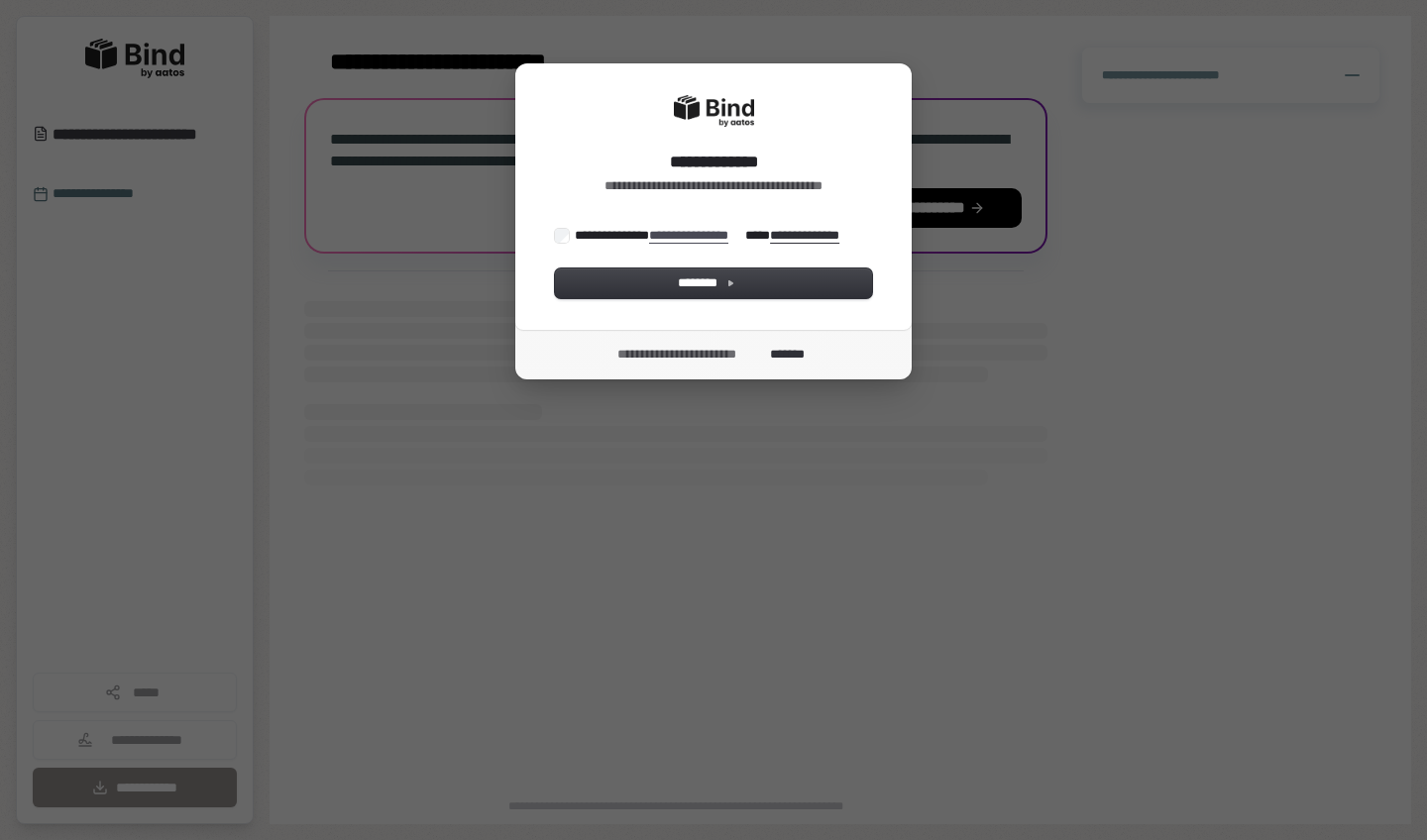 click on "**********" at bounding box center [697, 236] 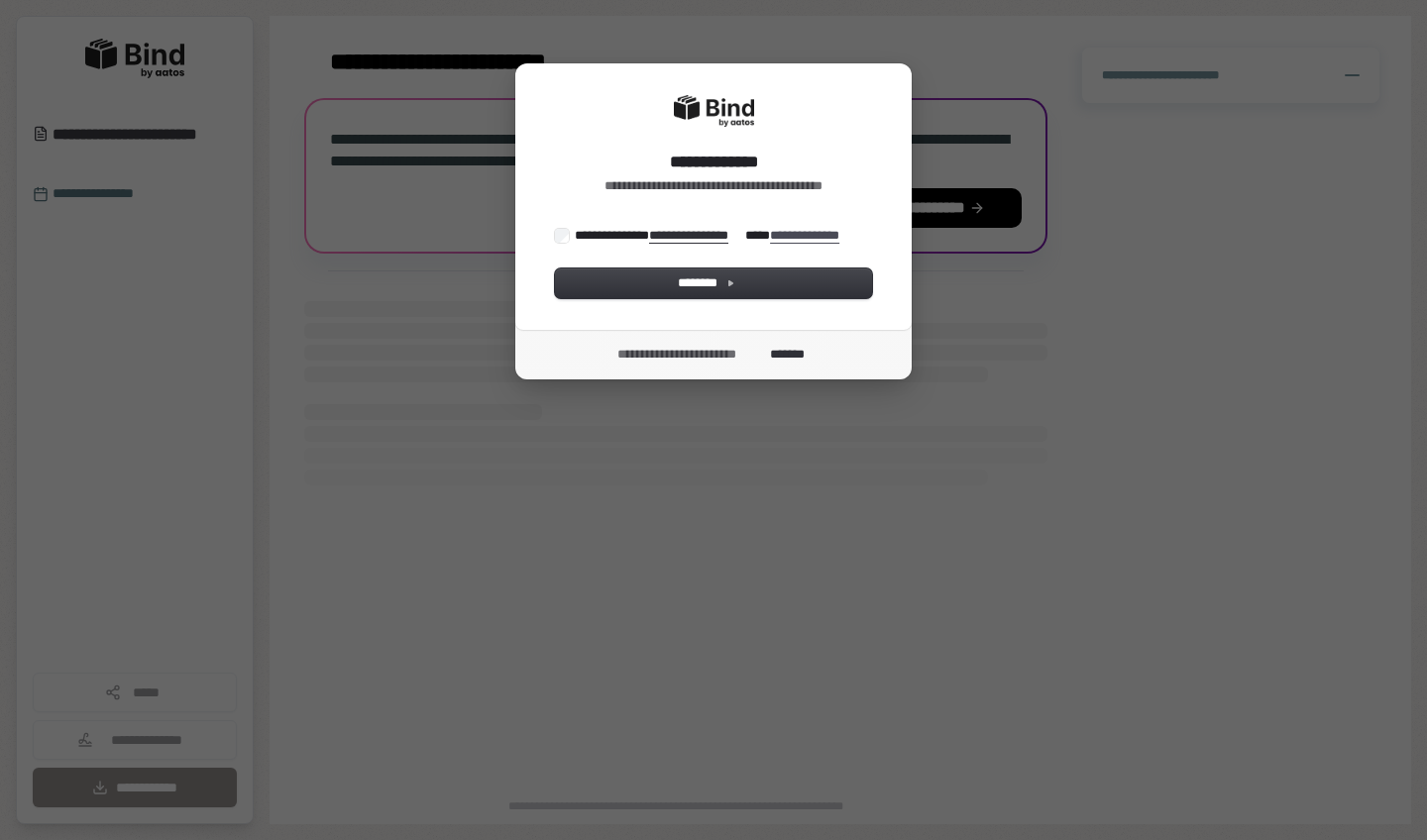 click on "**********" at bounding box center (810, 236) 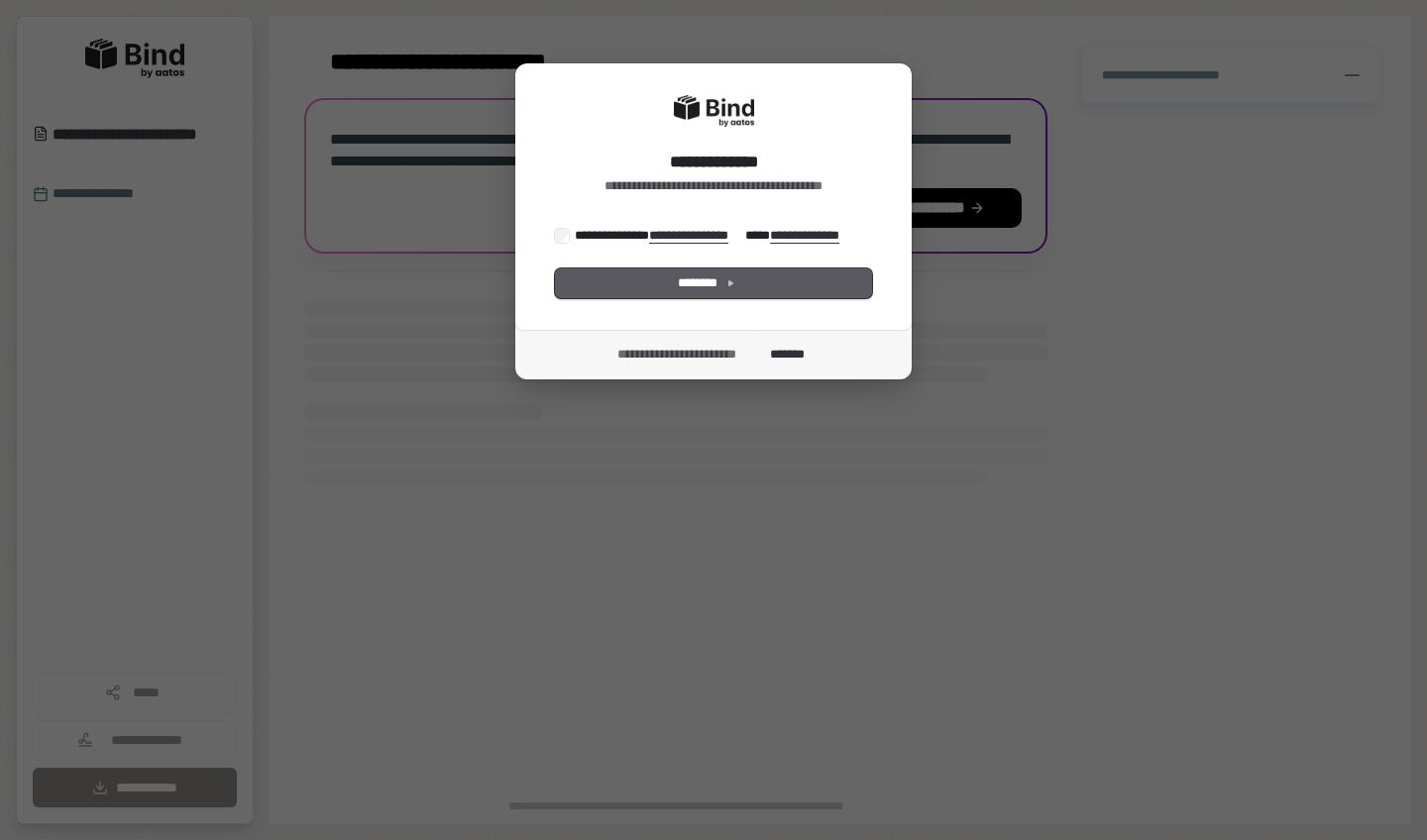 click on "********" at bounding box center [714, 283] 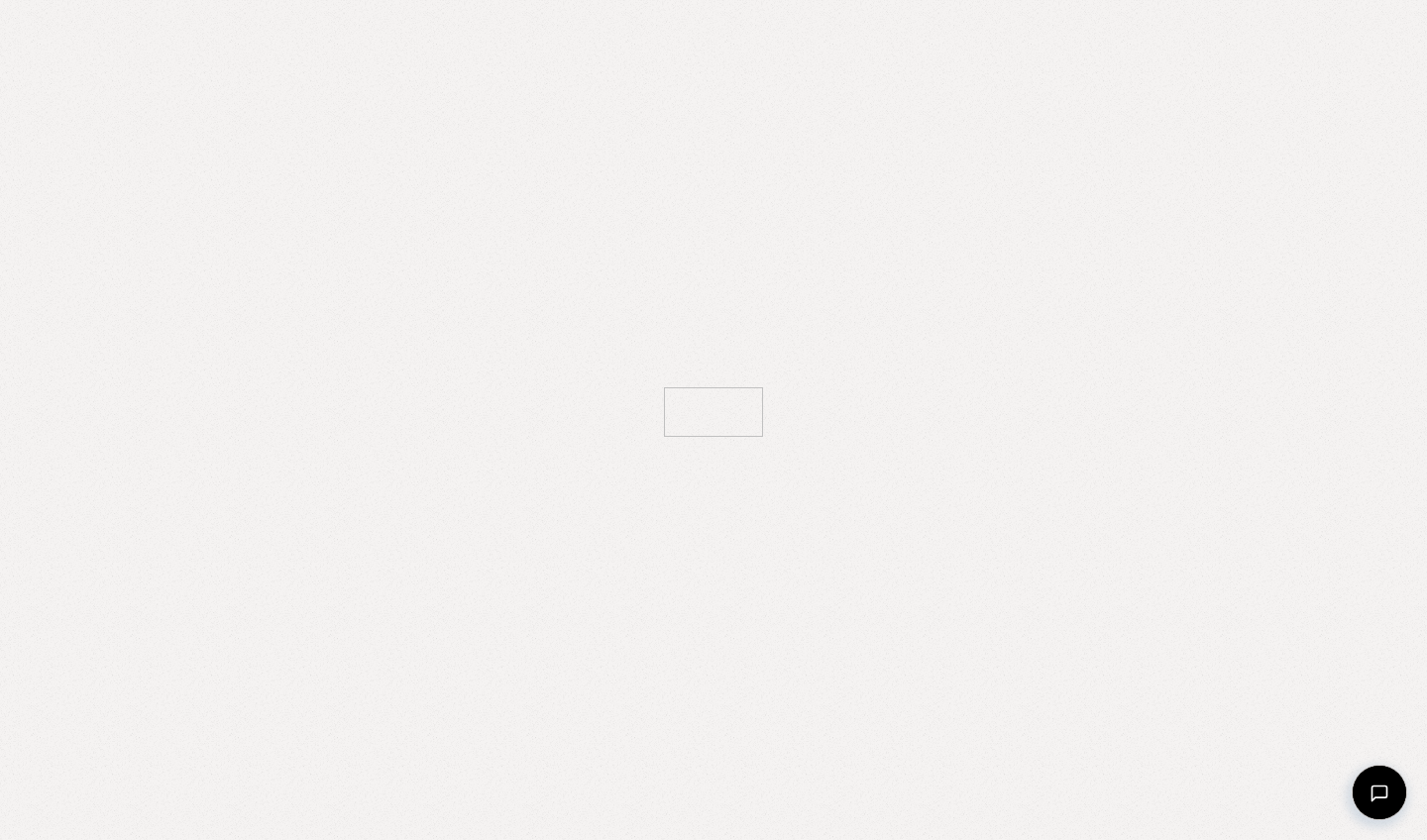 scroll, scrollTop: 0, scrollLeft: 0, axis: both 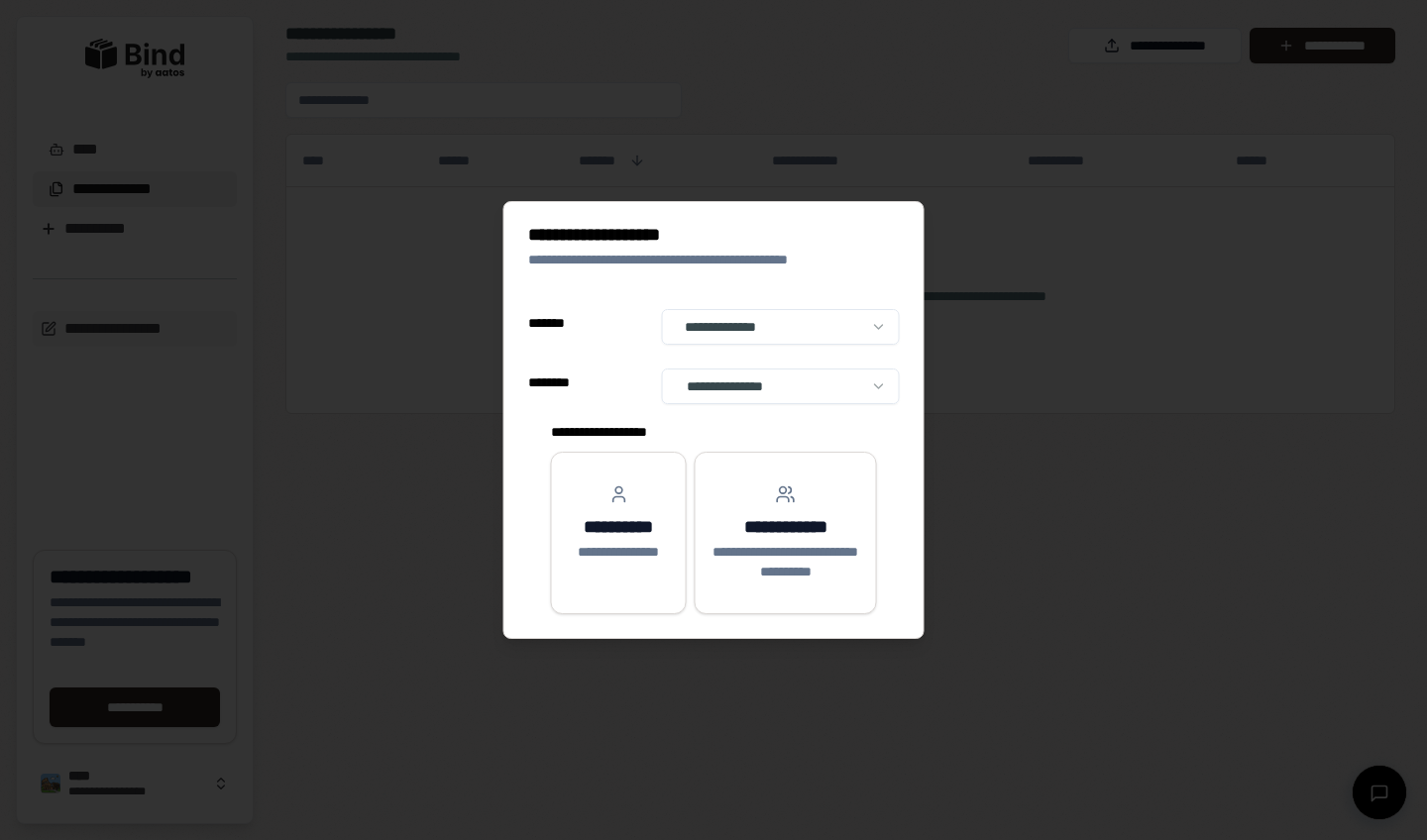 select on "**" 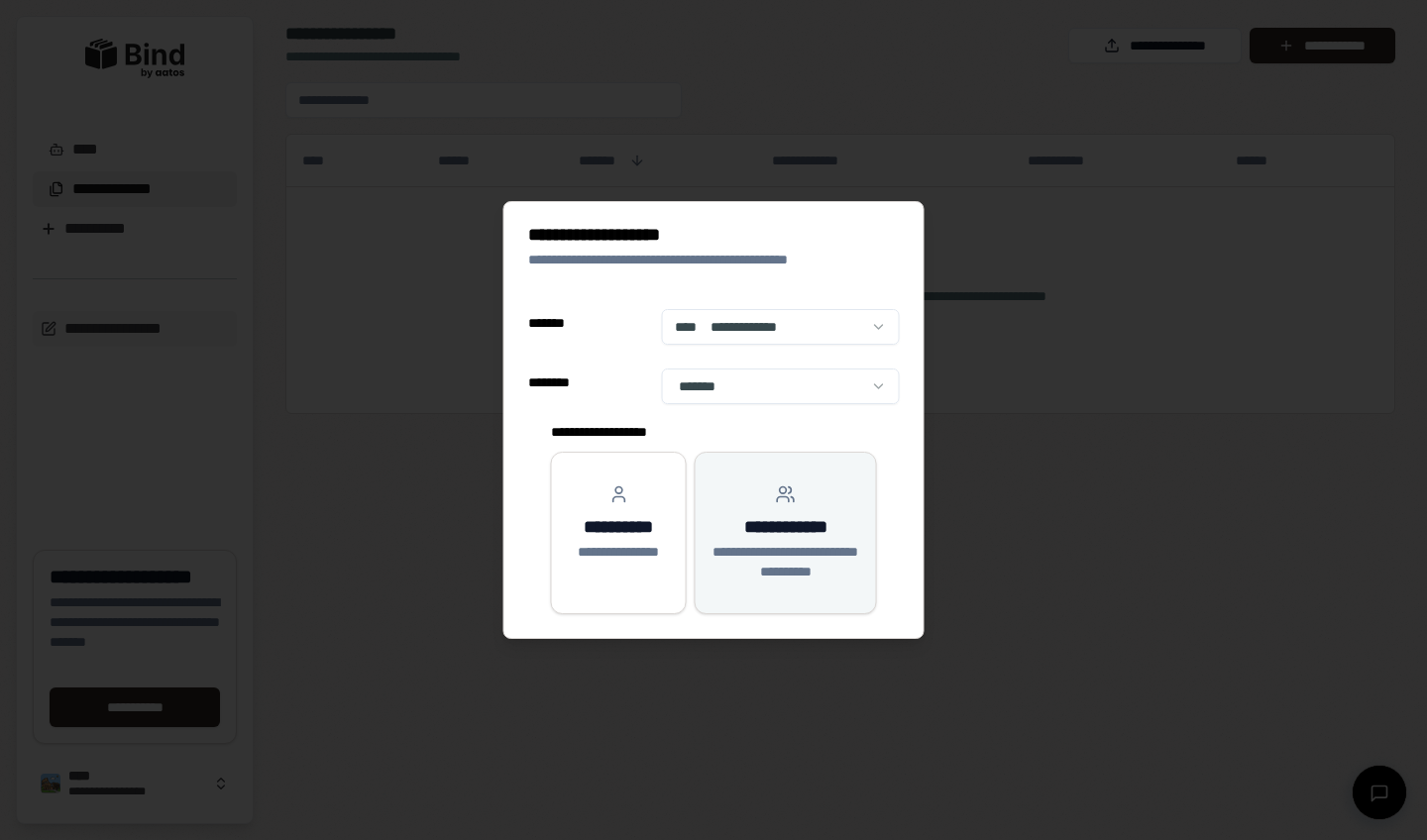 click on "**********" at bounding box center (785, 527) 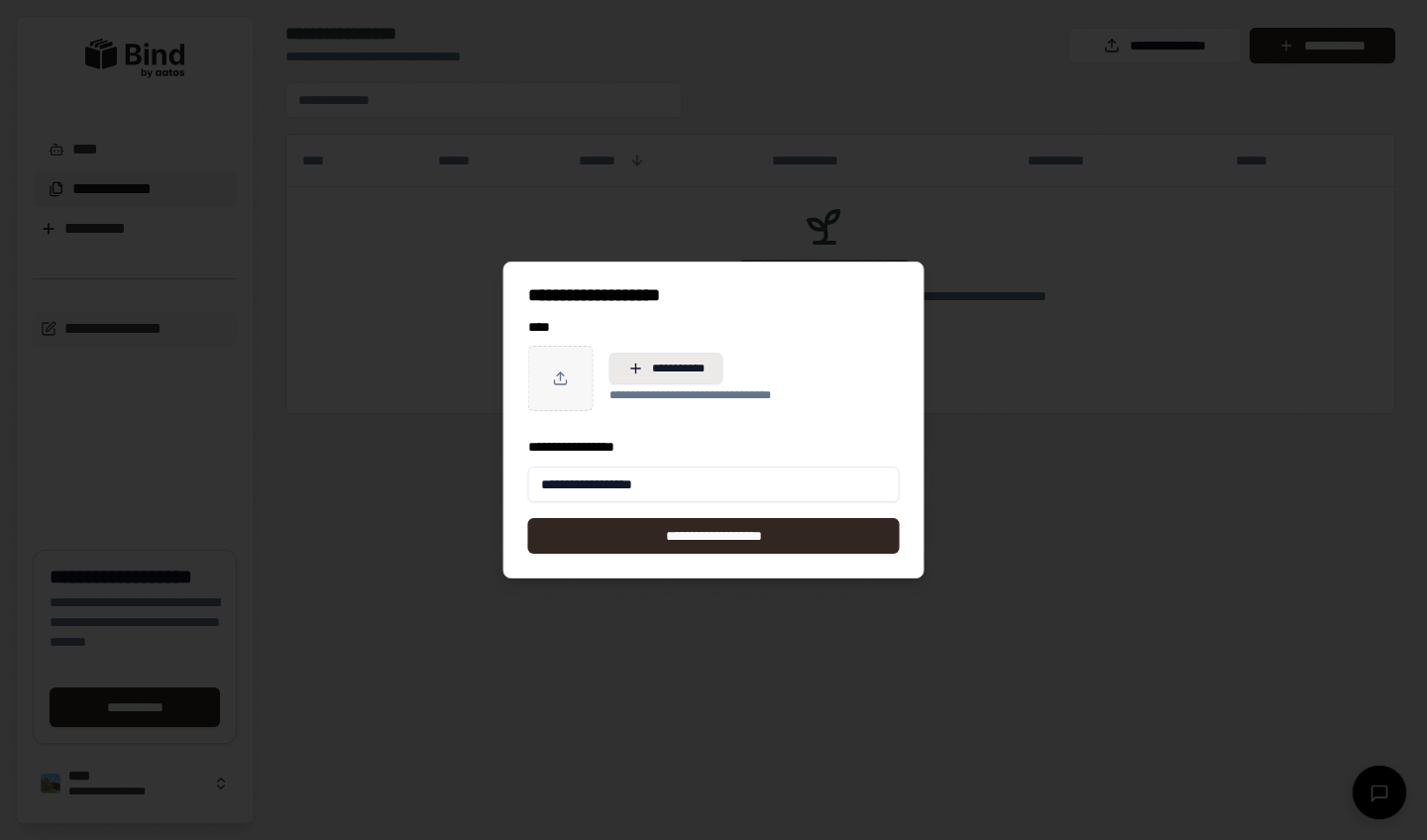 type on "**********" 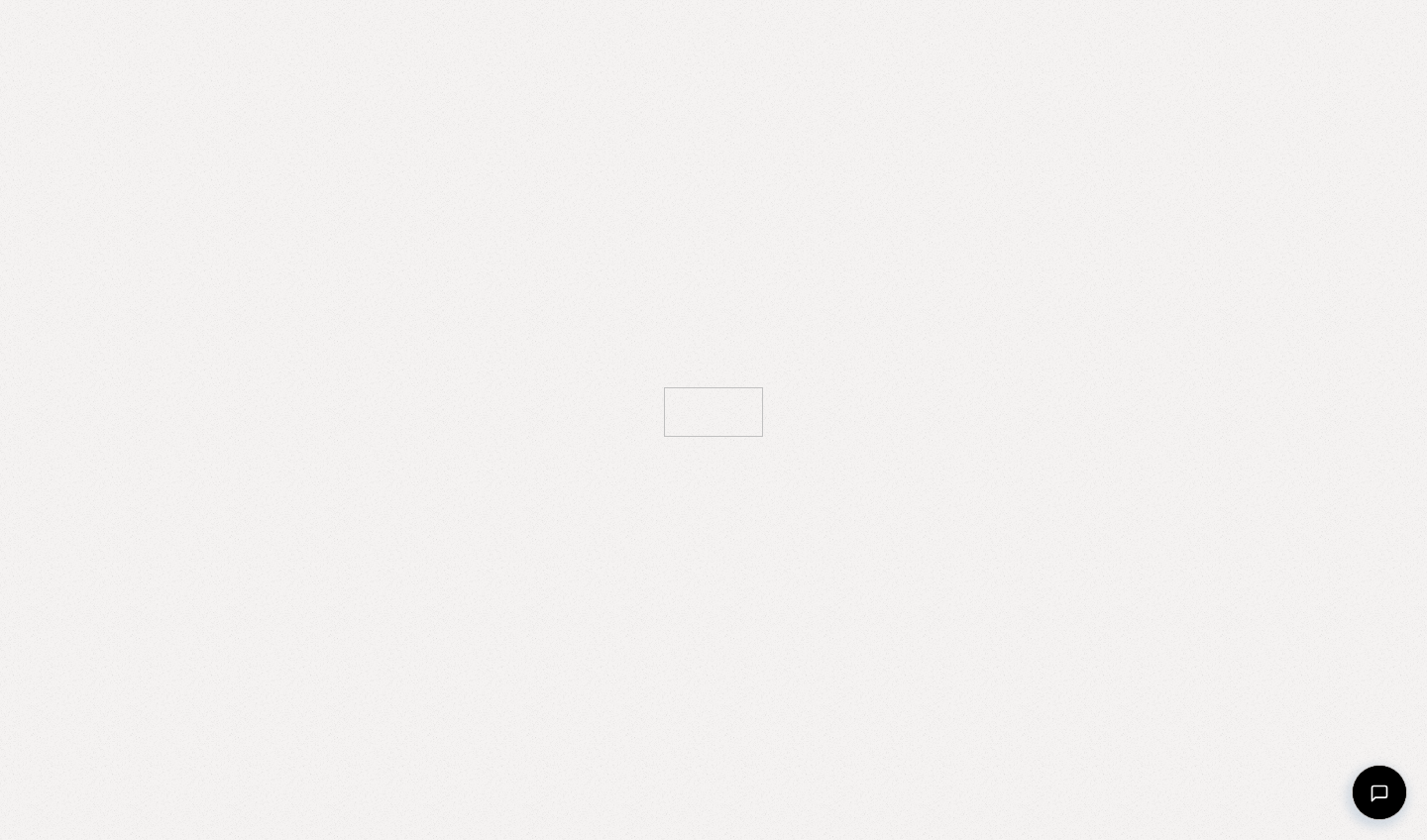scroll, scrollTop: 0, scrollLeft: 0, axis: both 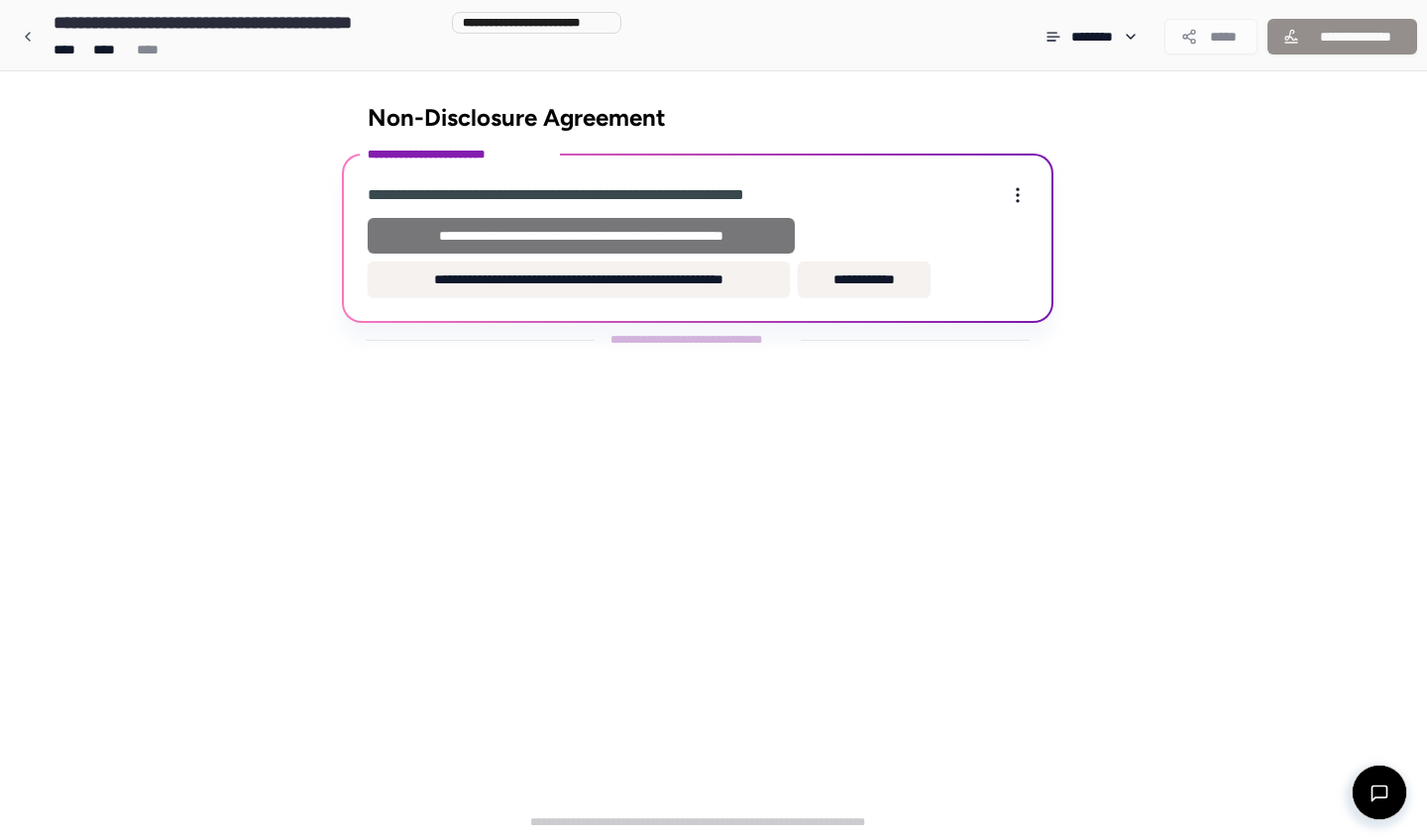 click on "**********" at bounding box center (581, 236) 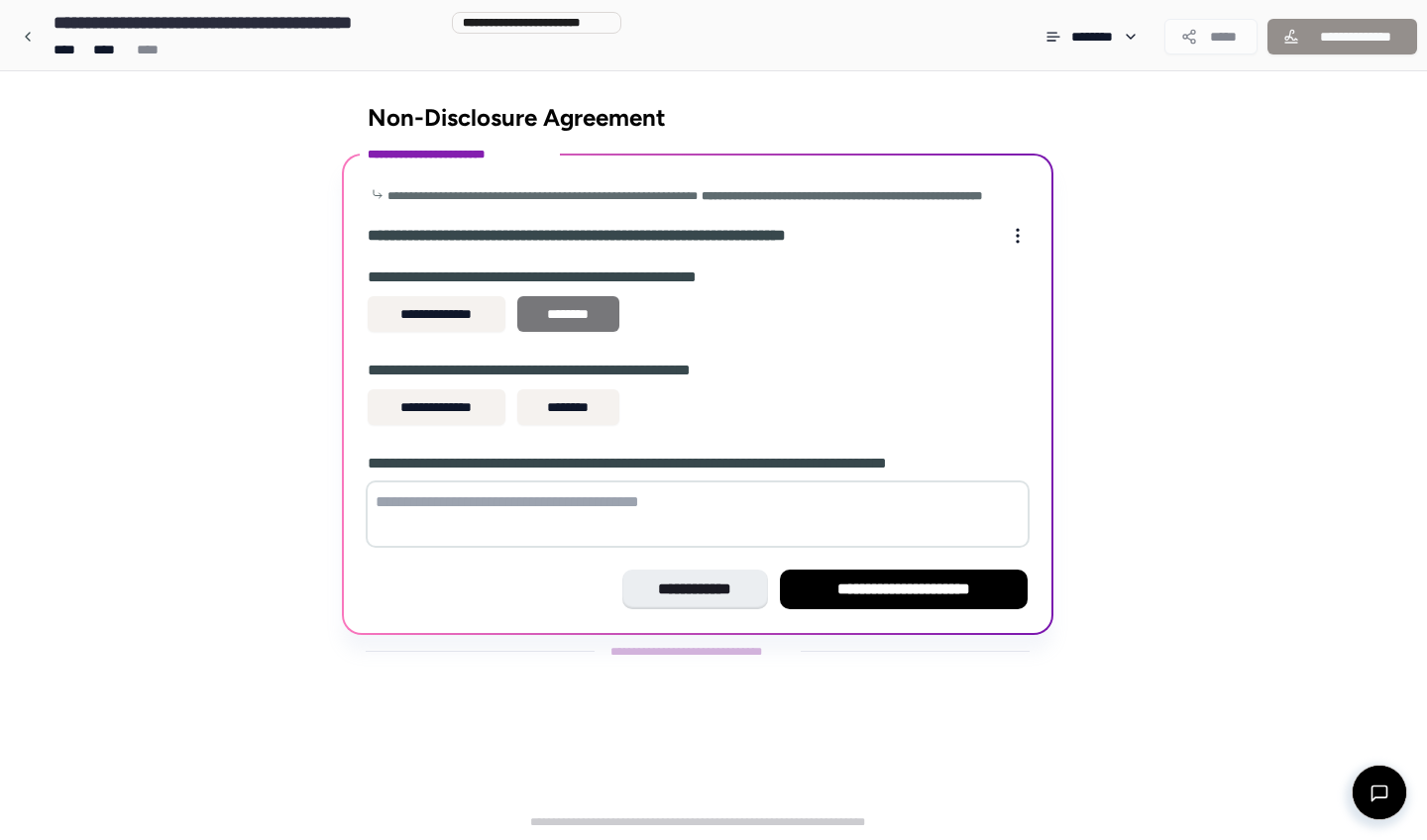click on "********" at bounding box center (568, 314) 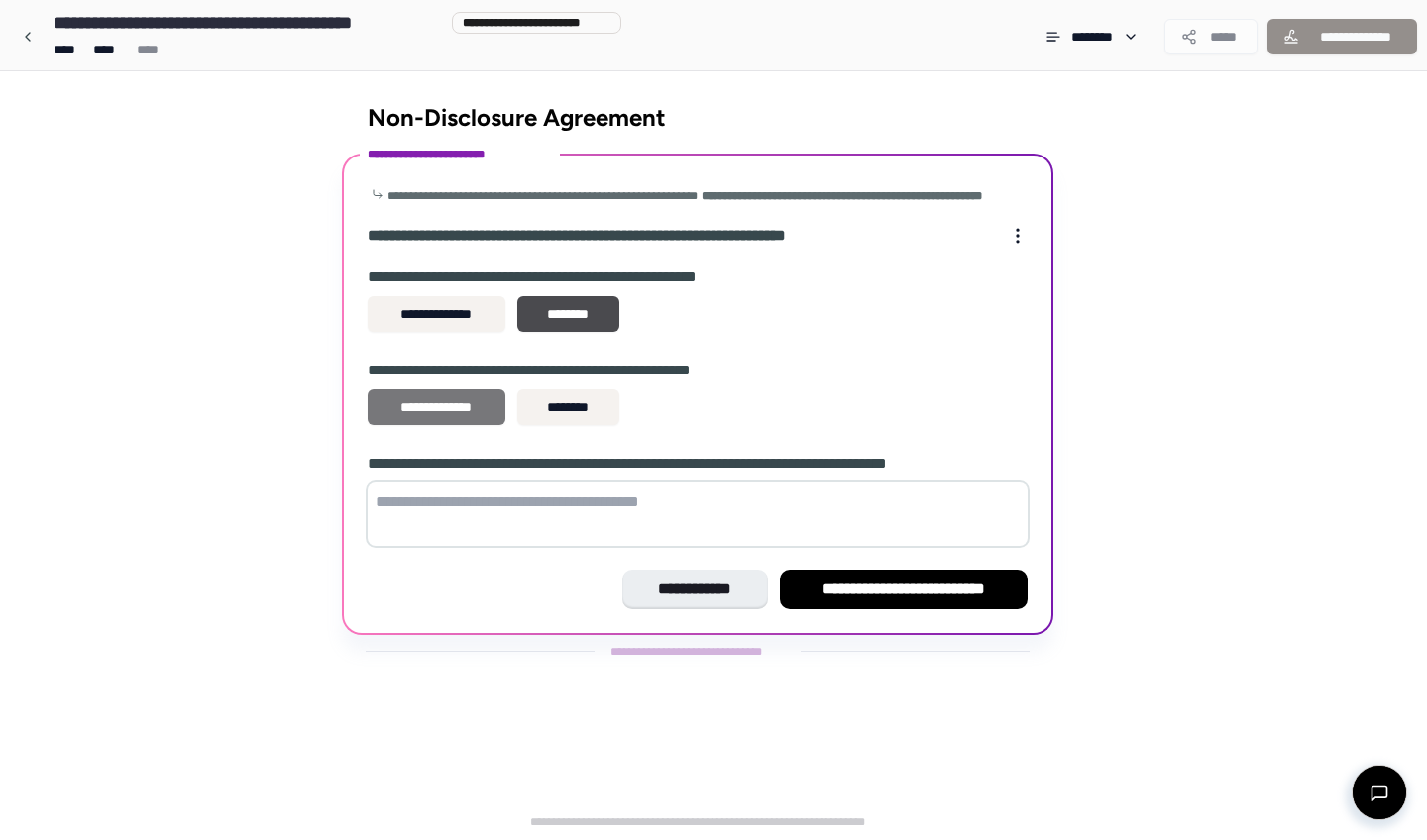 click on "**********" at bounding box center (436, 407) 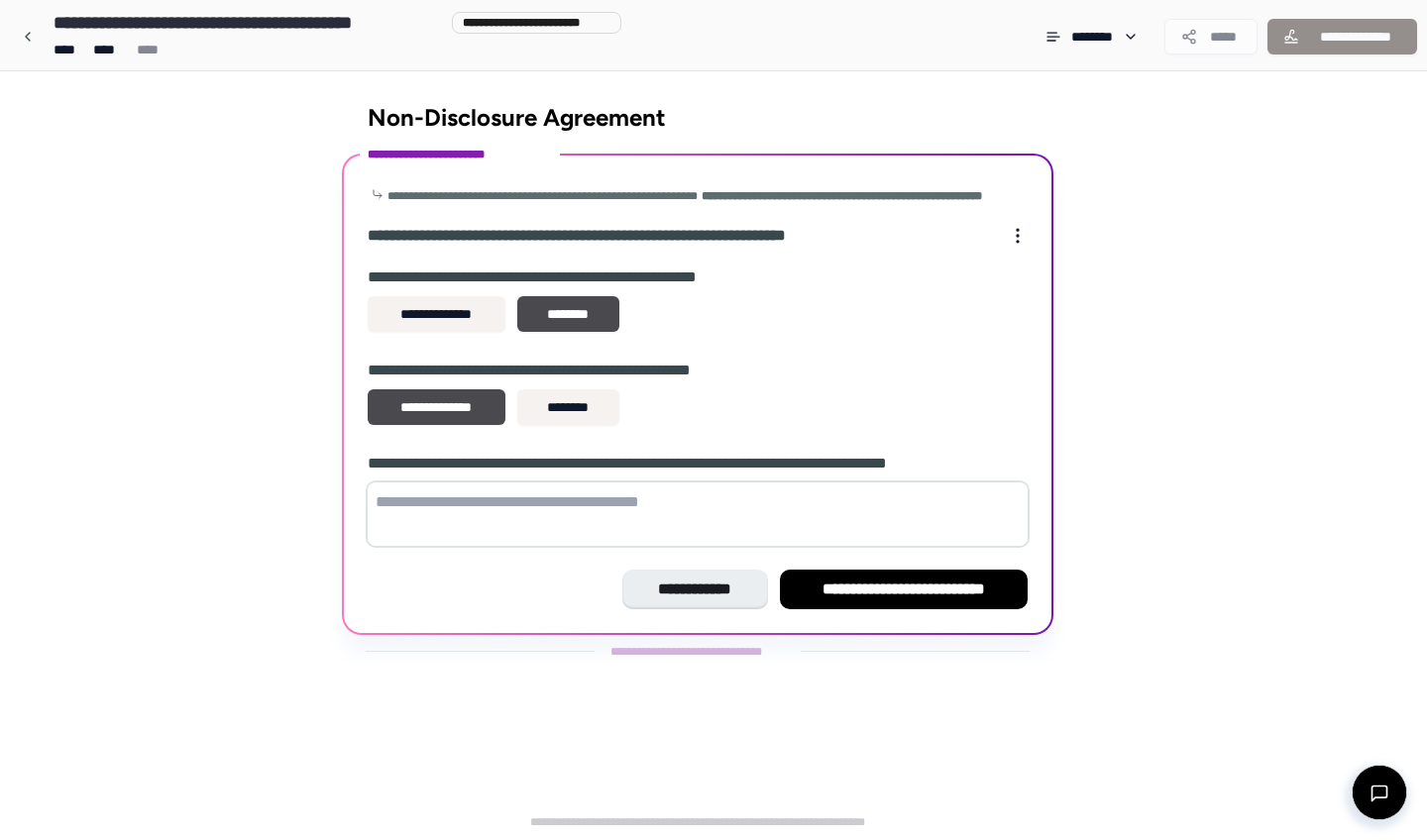 scroll, scrollTop: 0, scrollLeft: 0, axis: both 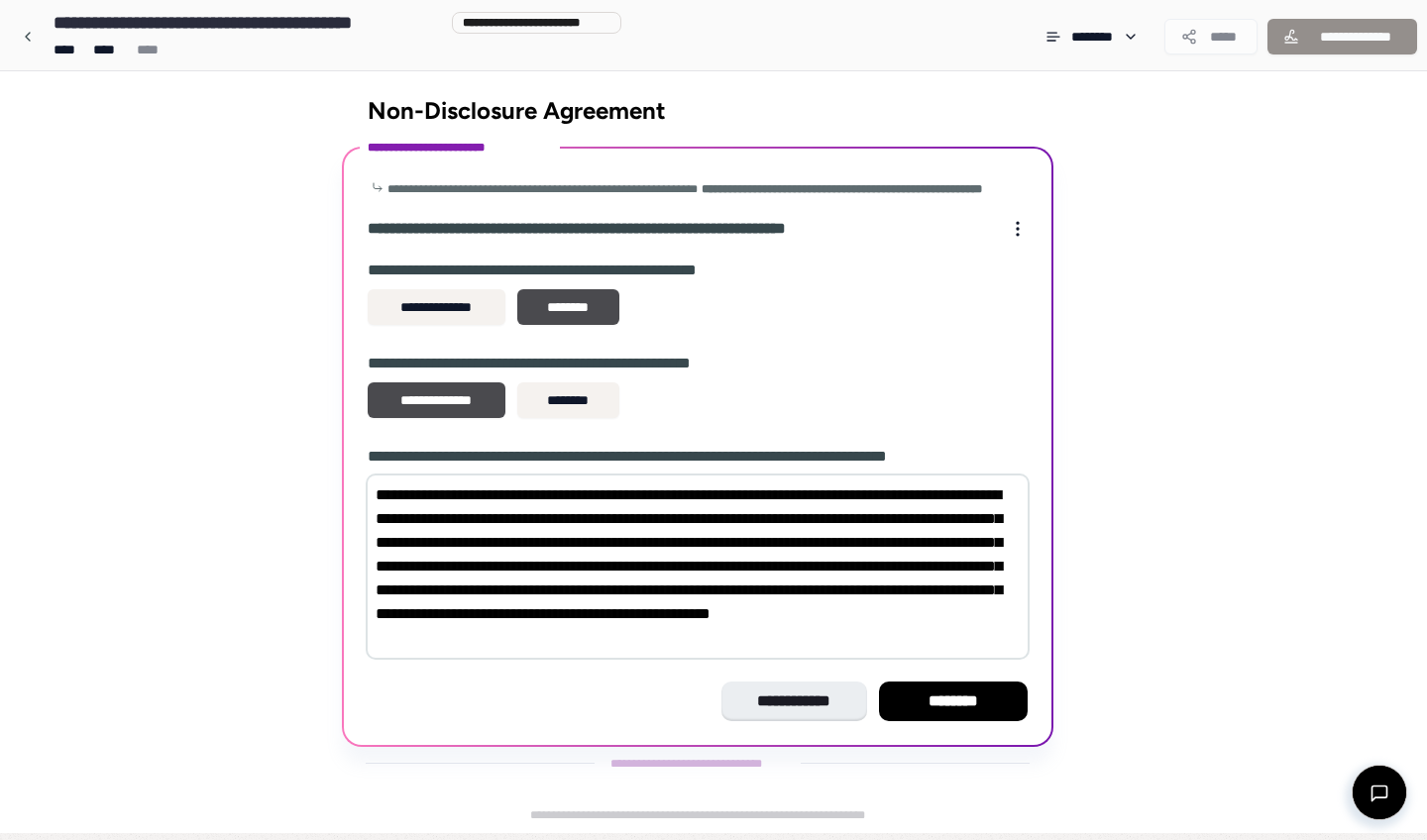 type on "**********" 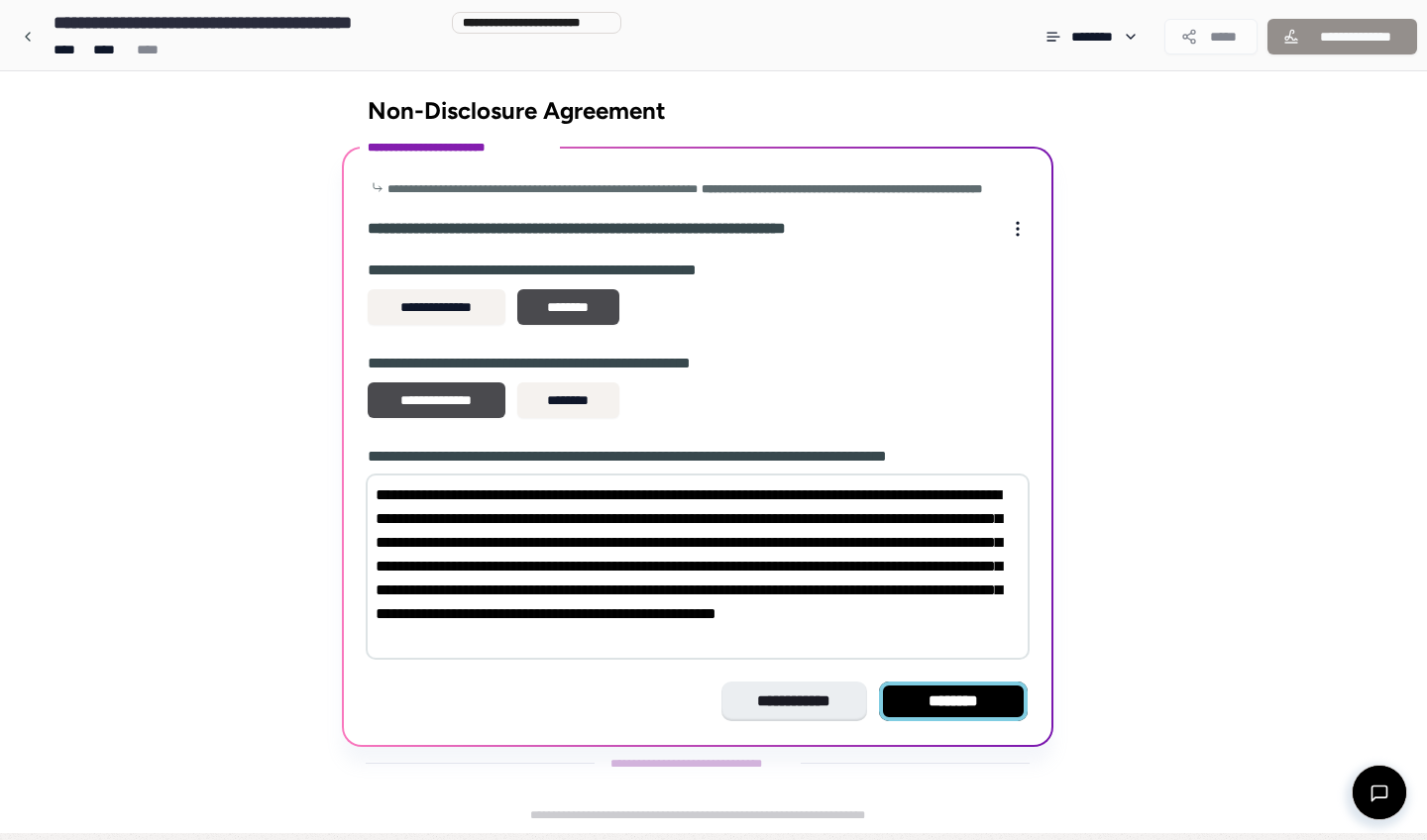 click on "********" at bounding box center [953, 701] 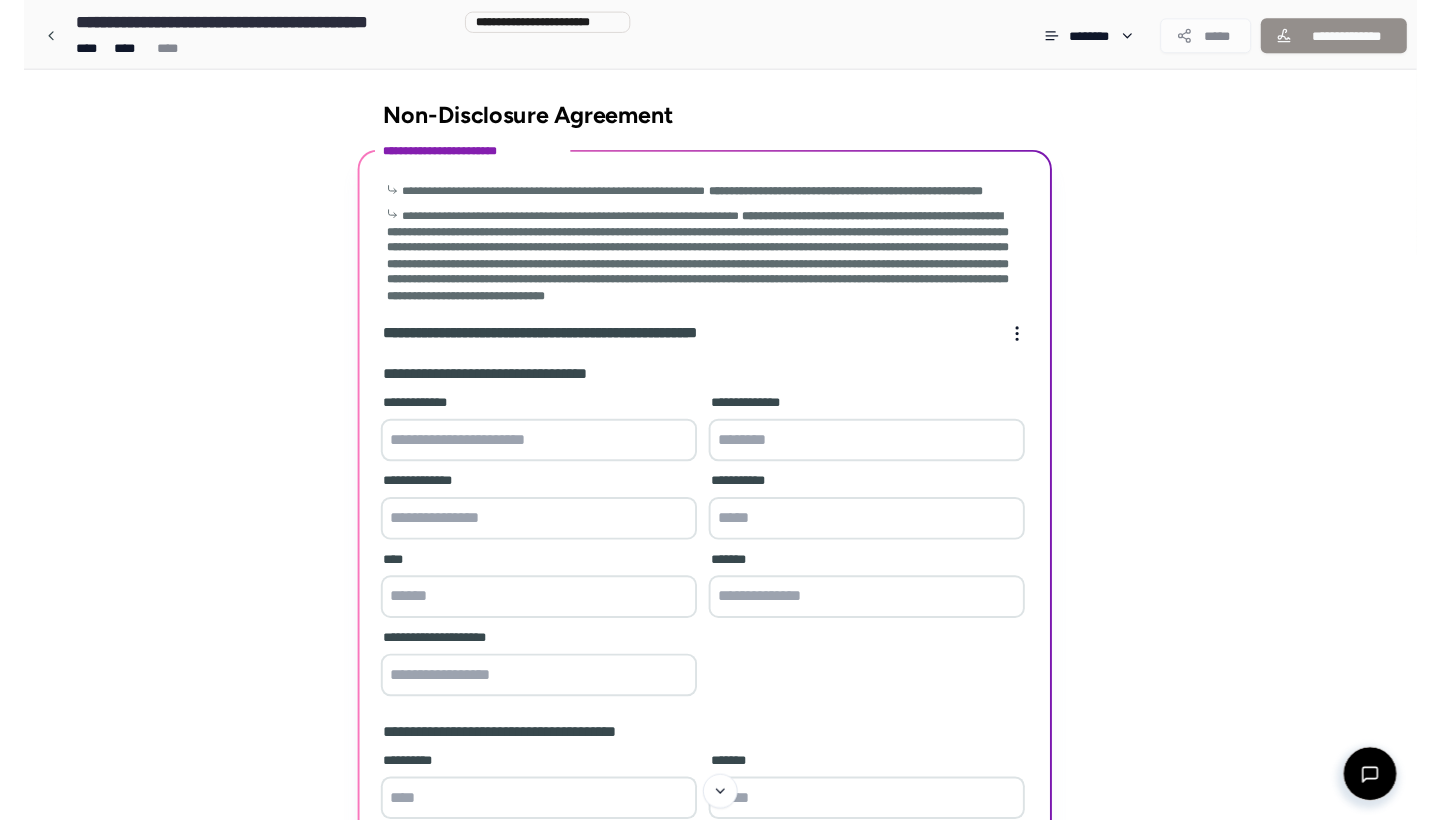 scroll, scrollTop: 0, scrollLeft: 0, axis: both 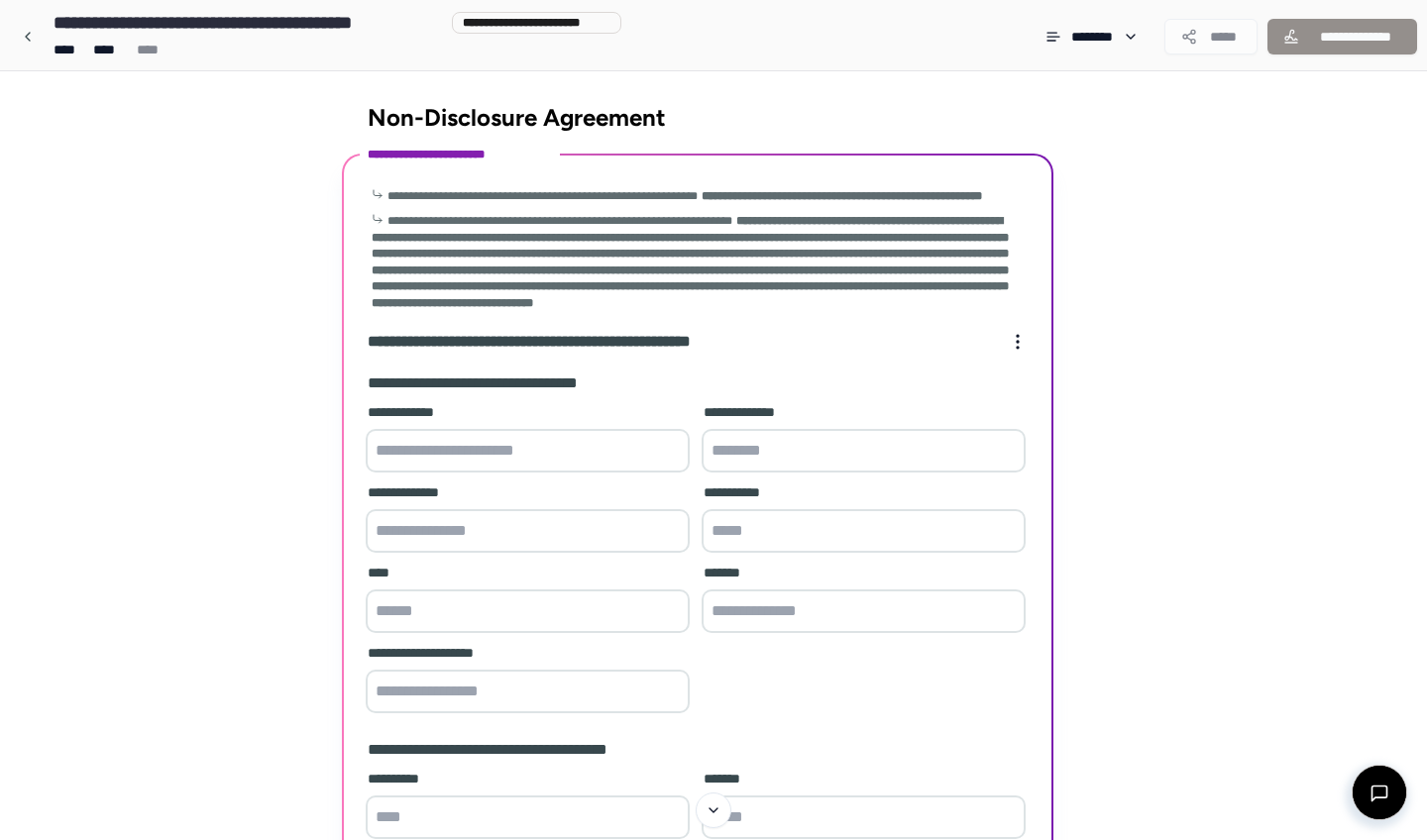 click at bounding box center (527, 451) 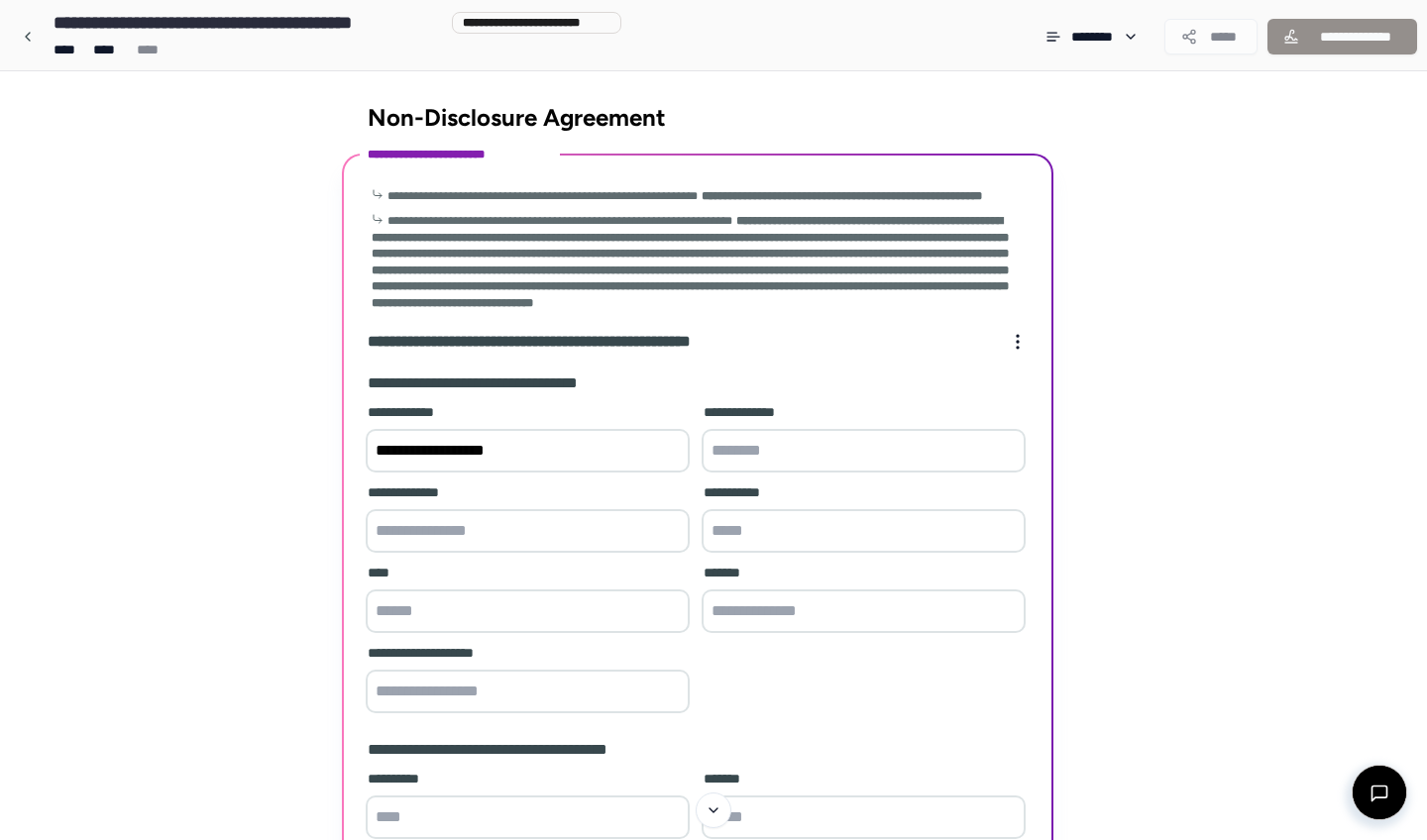 type on "**********" 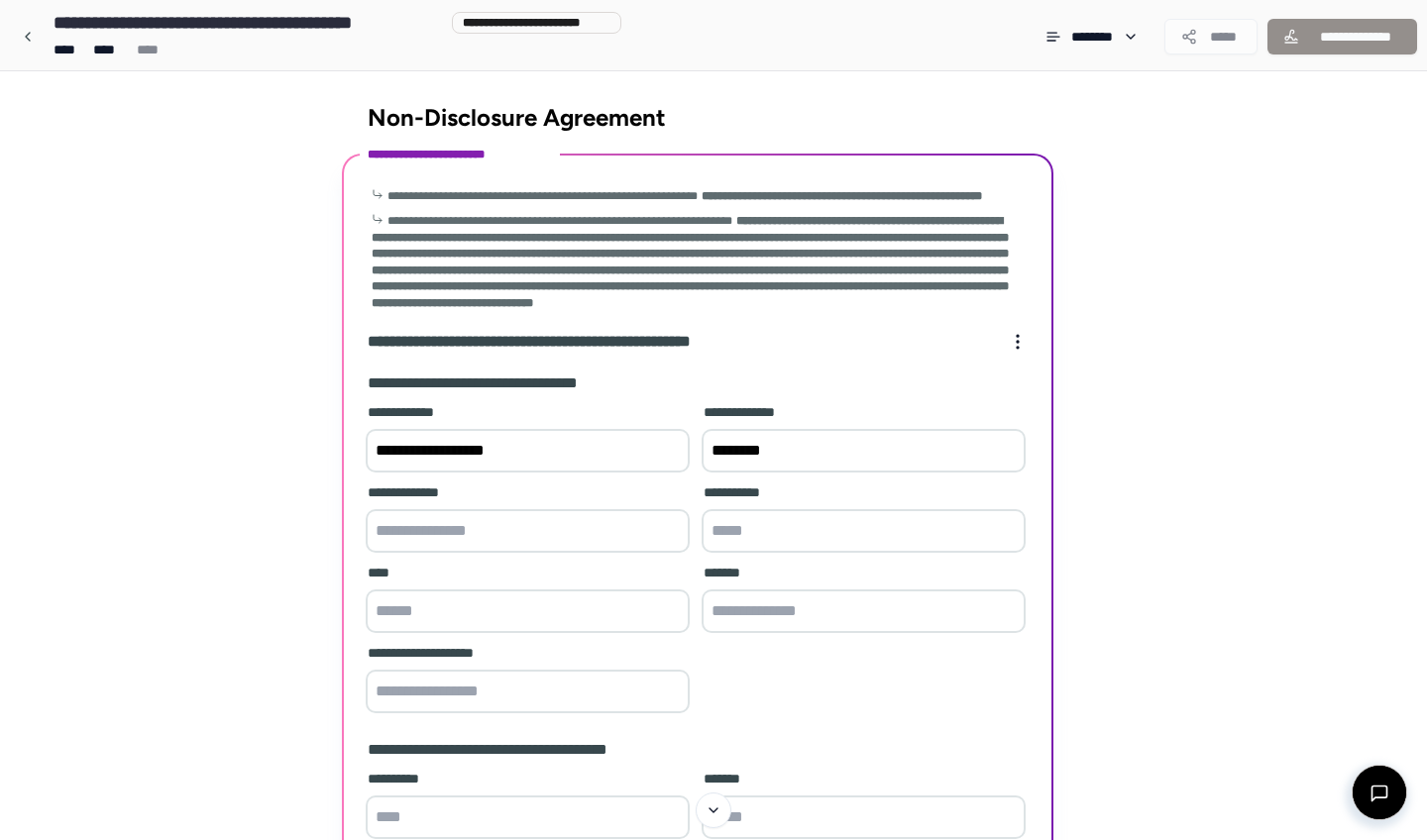 type on "********" 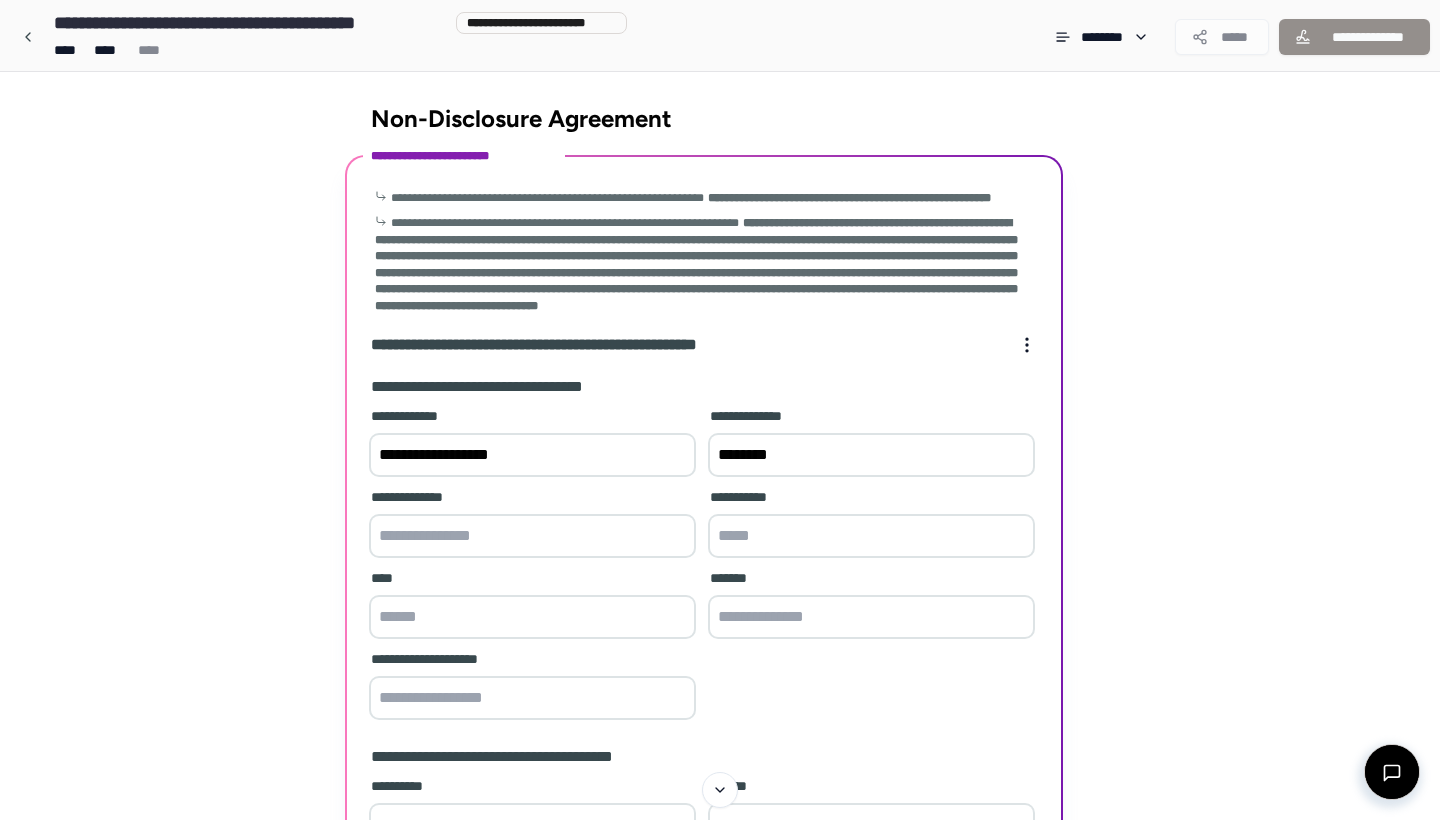 paste on "********" 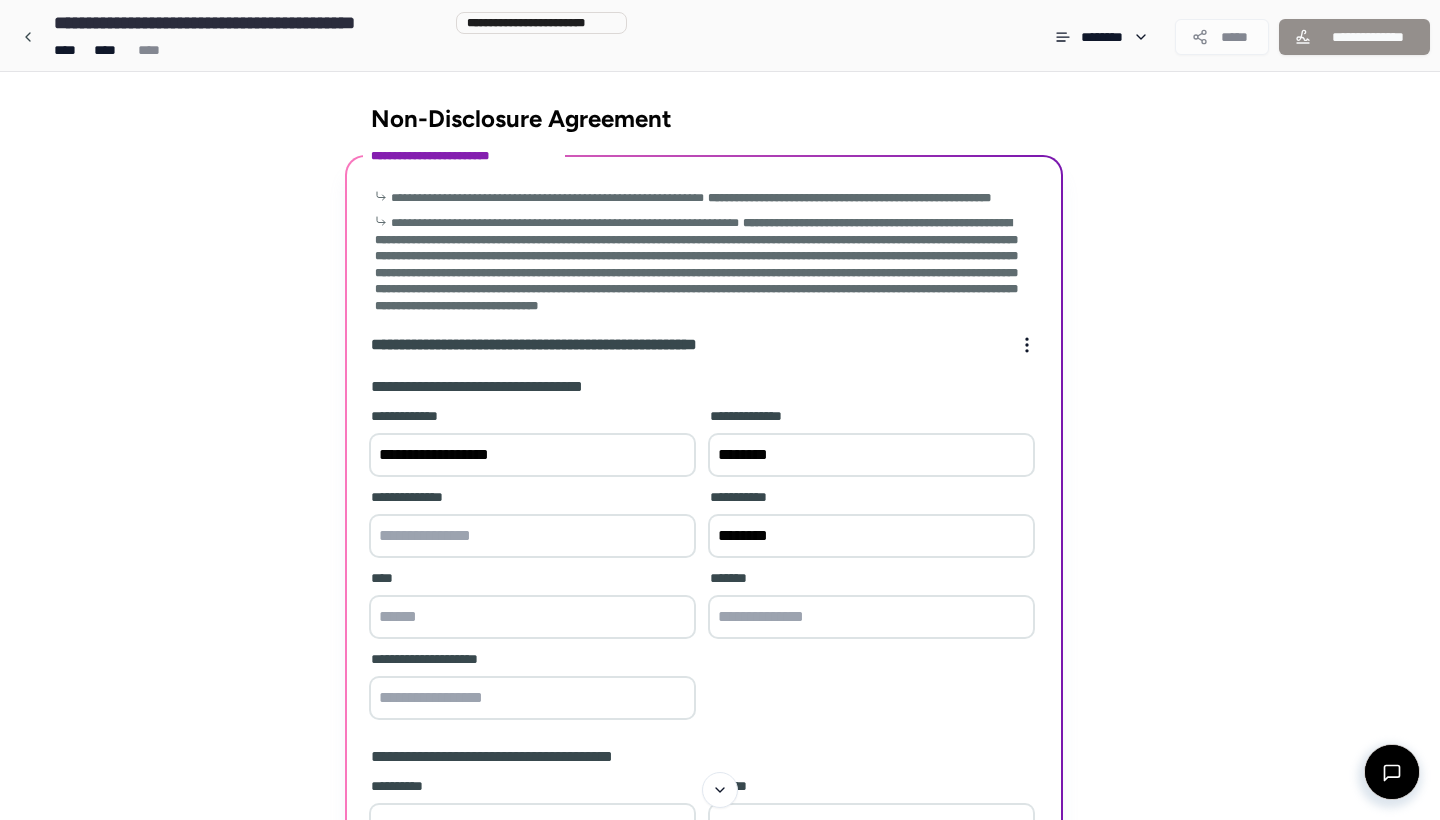 type on "********" 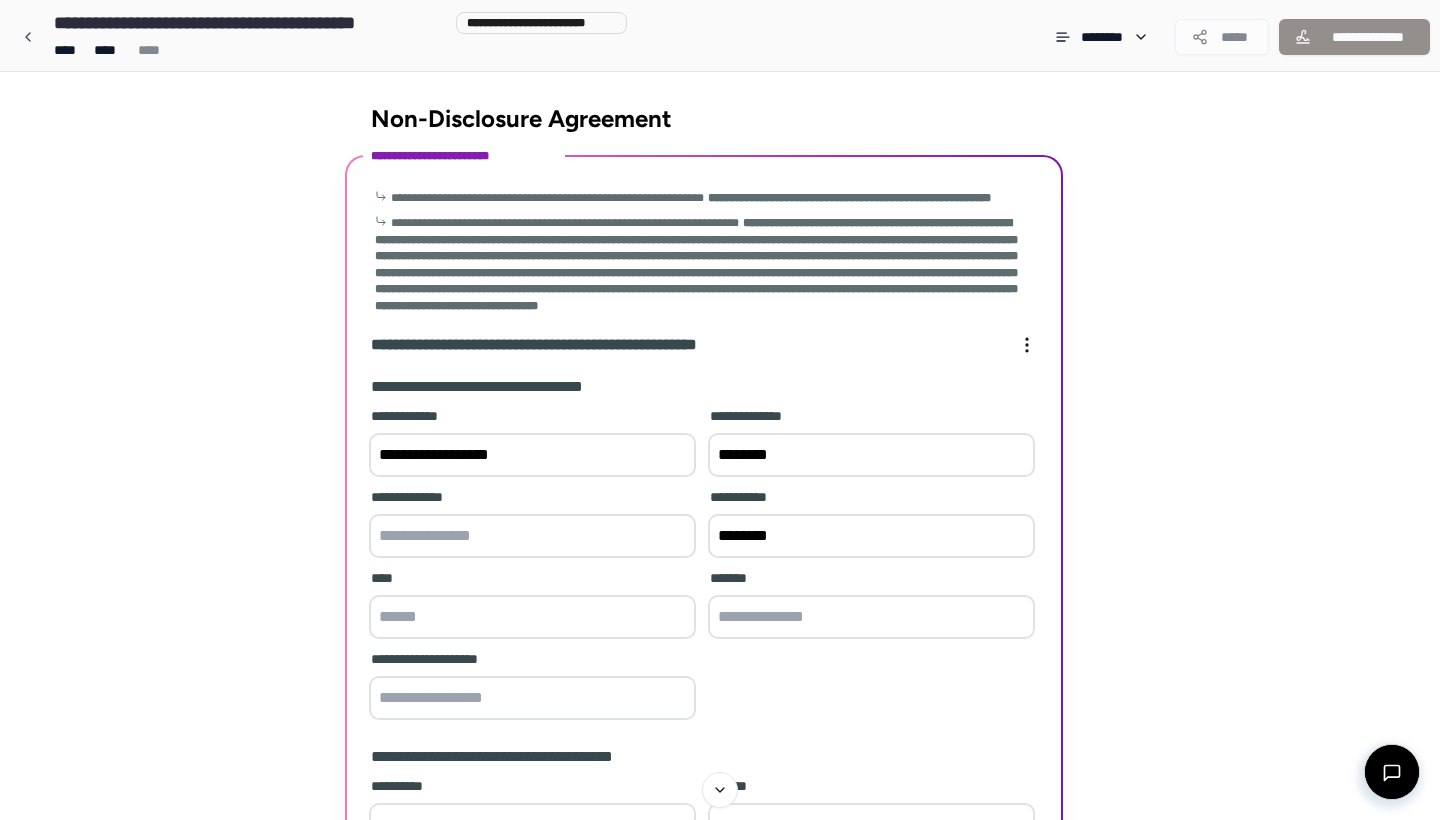 click at bounding box center (871, 617) 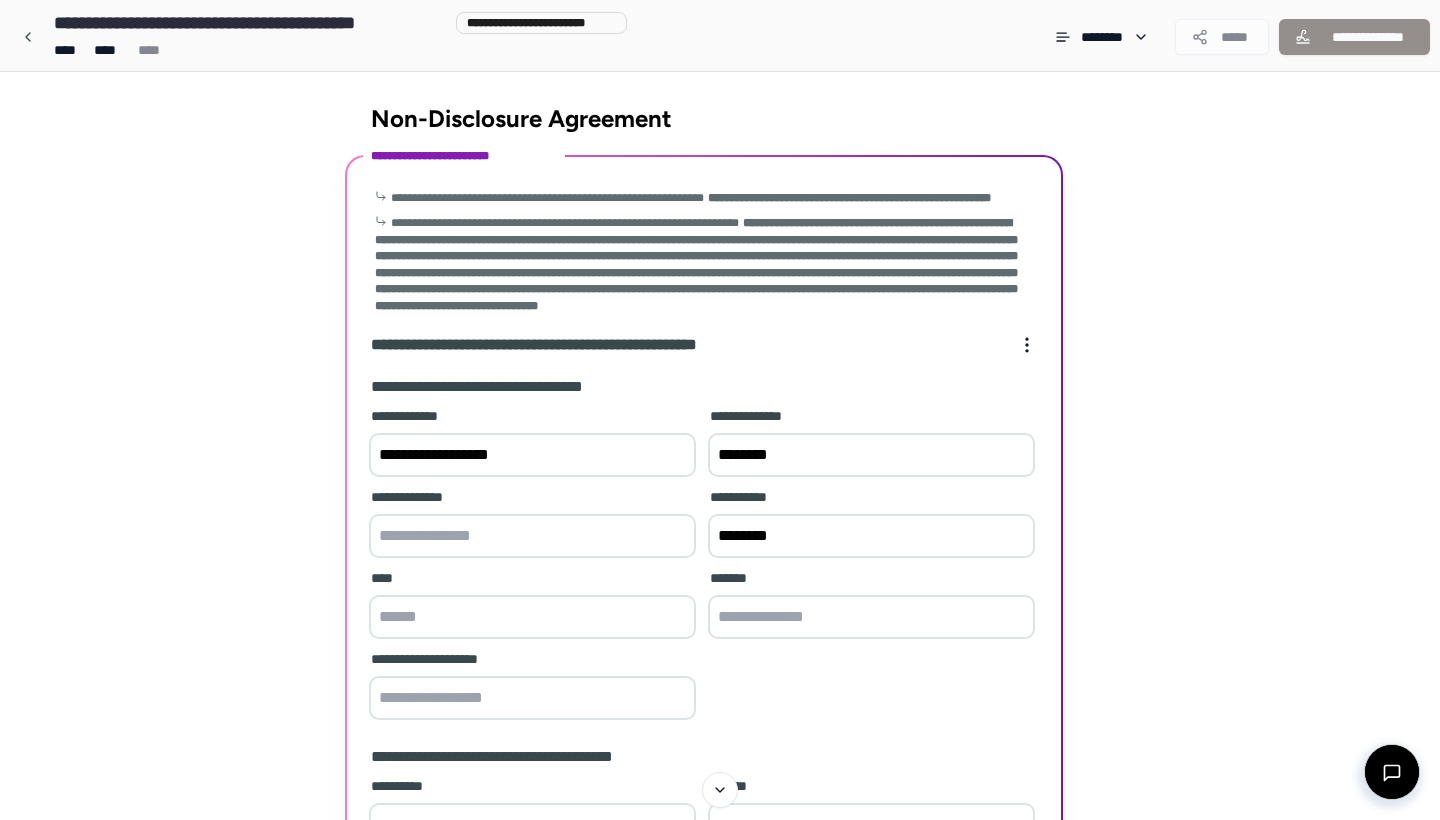 paste on "**********" 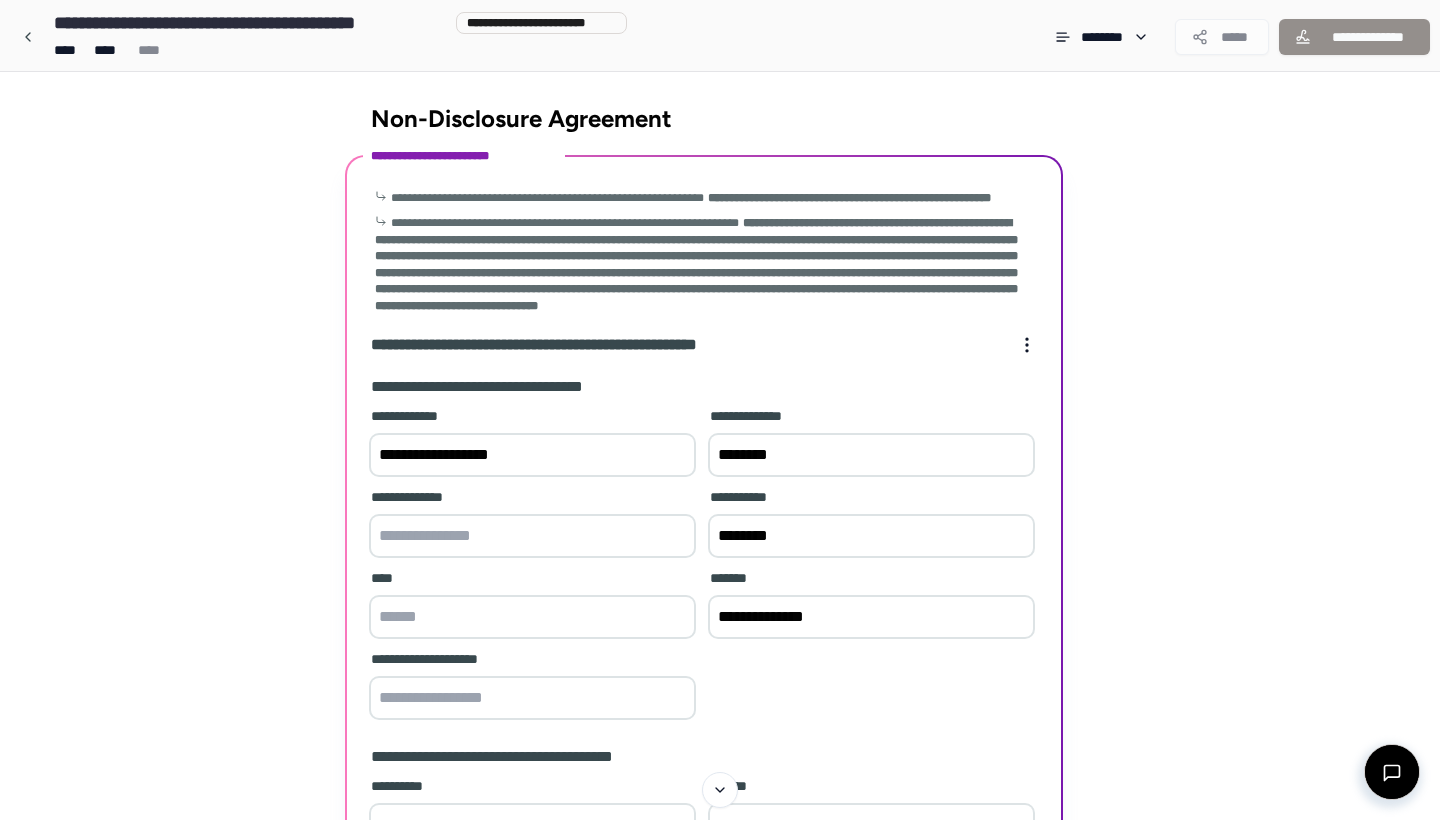 type on "**********" 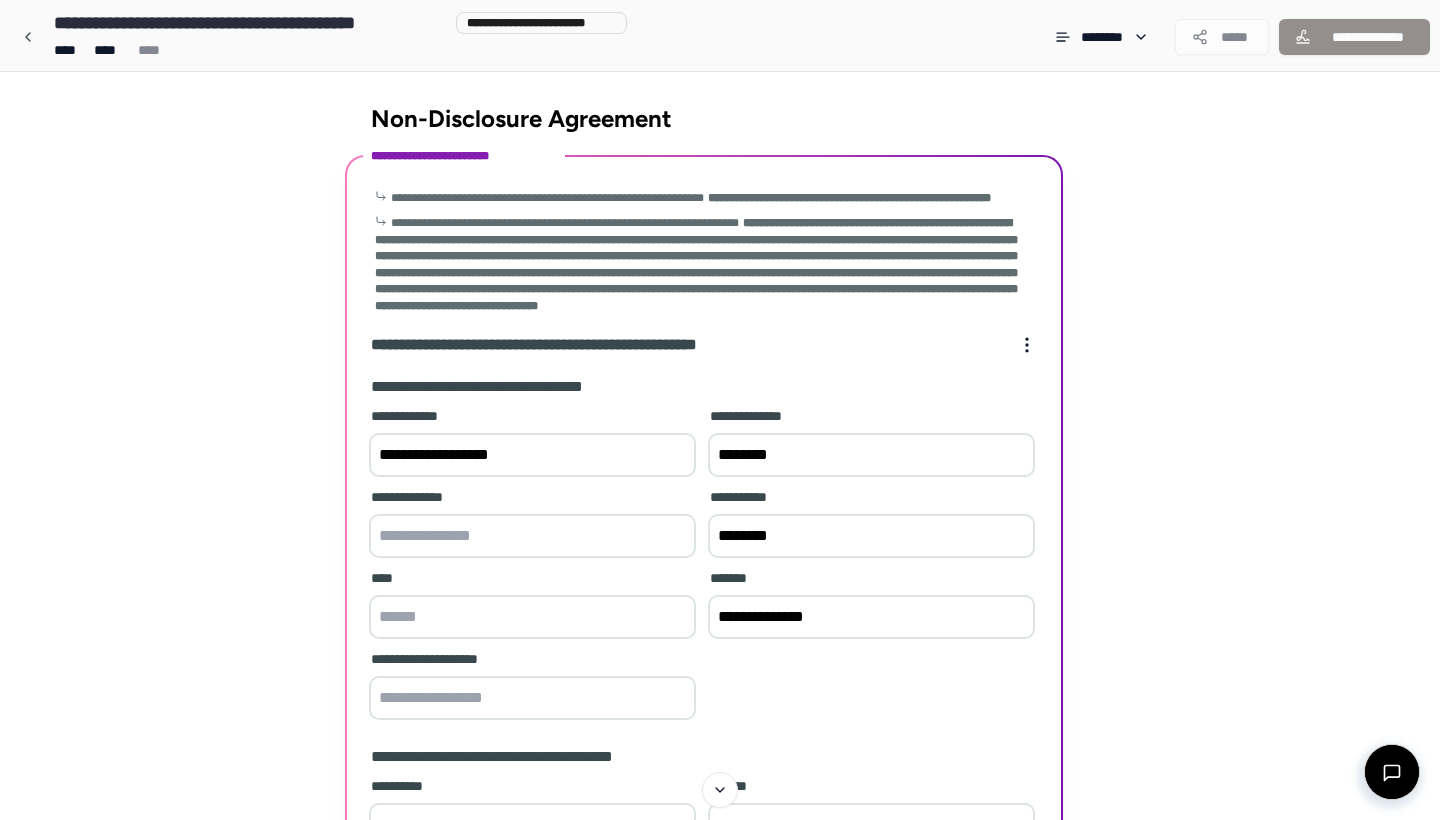 paste on "*********" 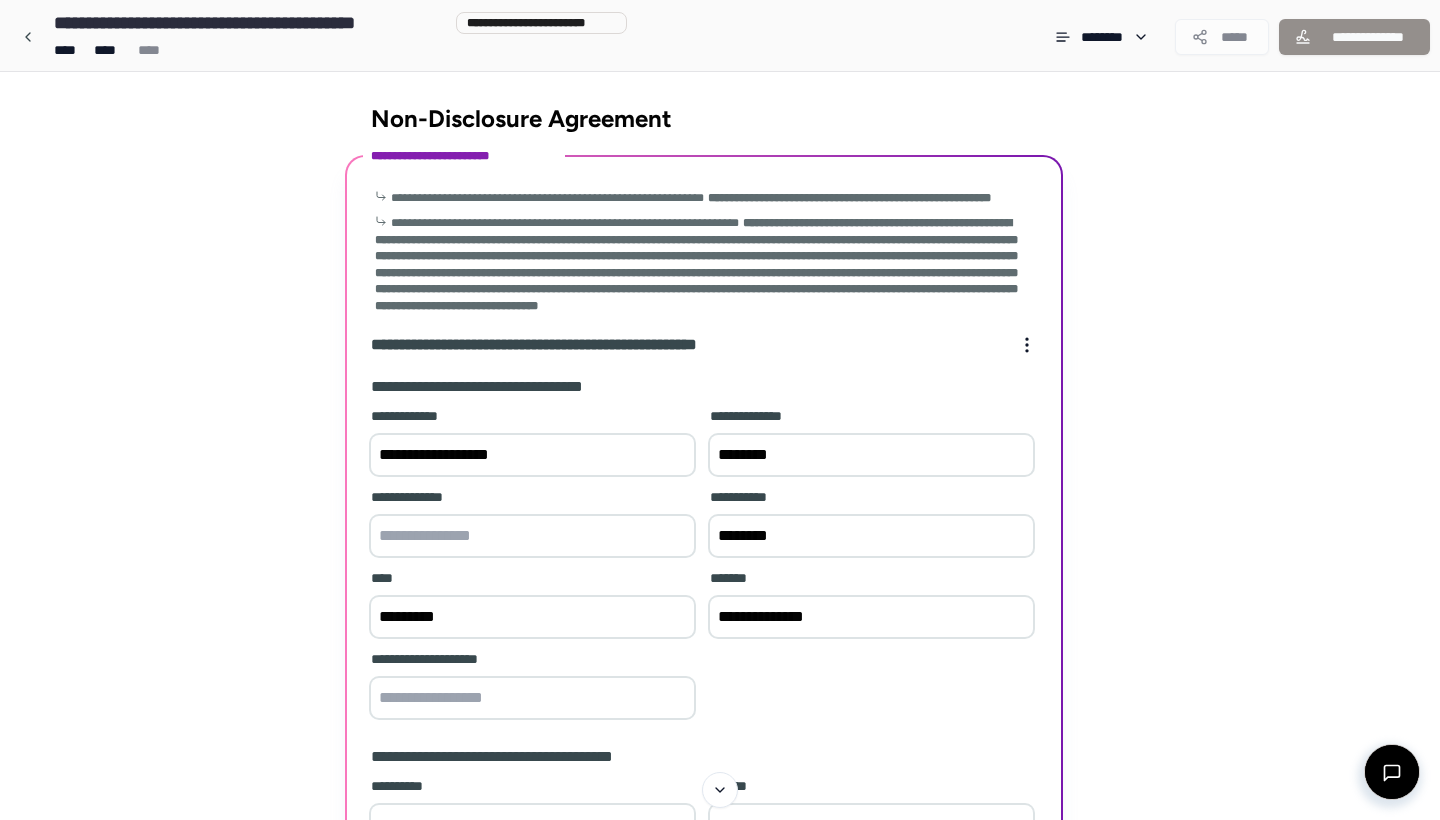 type on "*********" 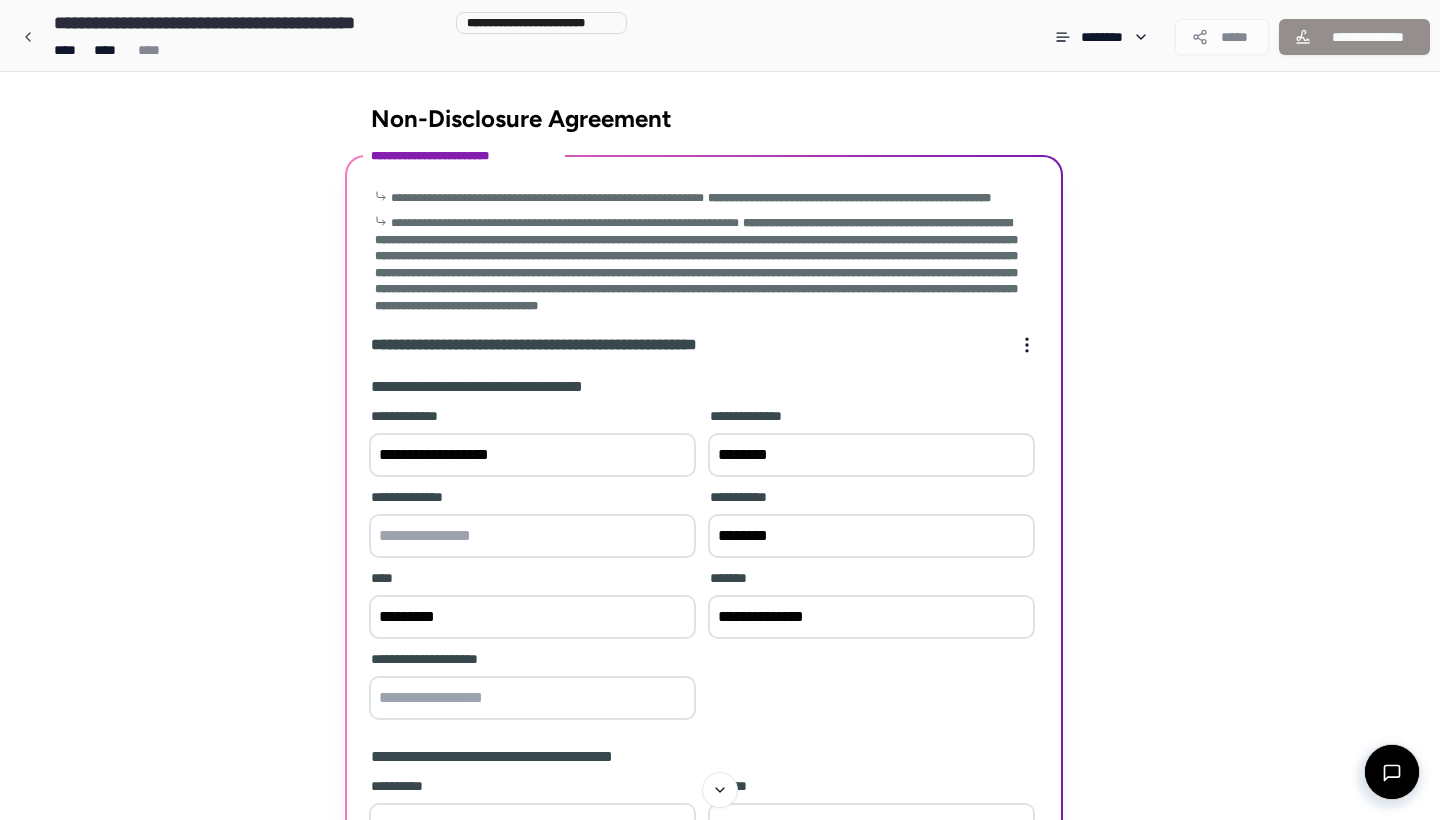click at bounding box center [532, 698] 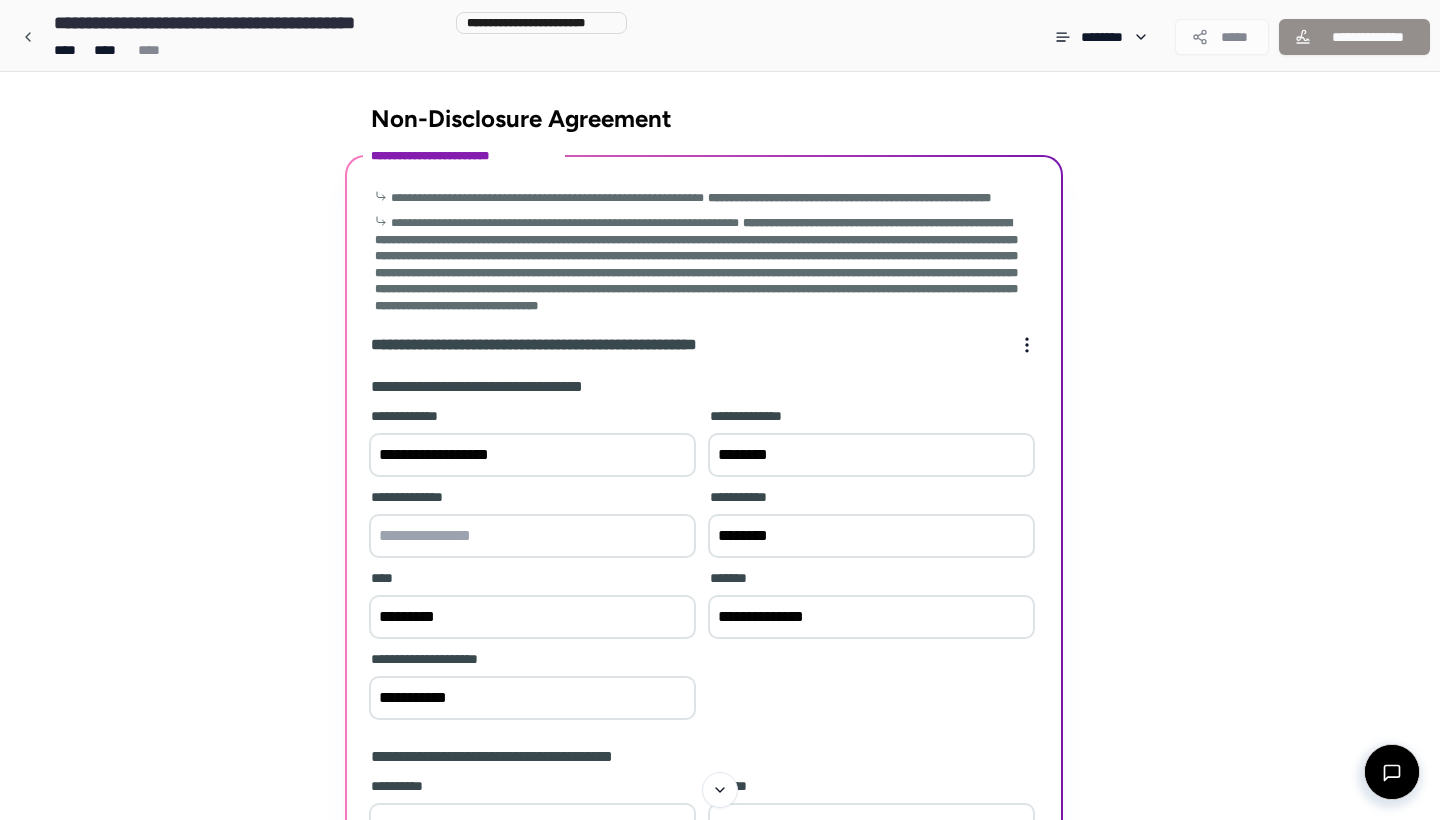 type on "**********" 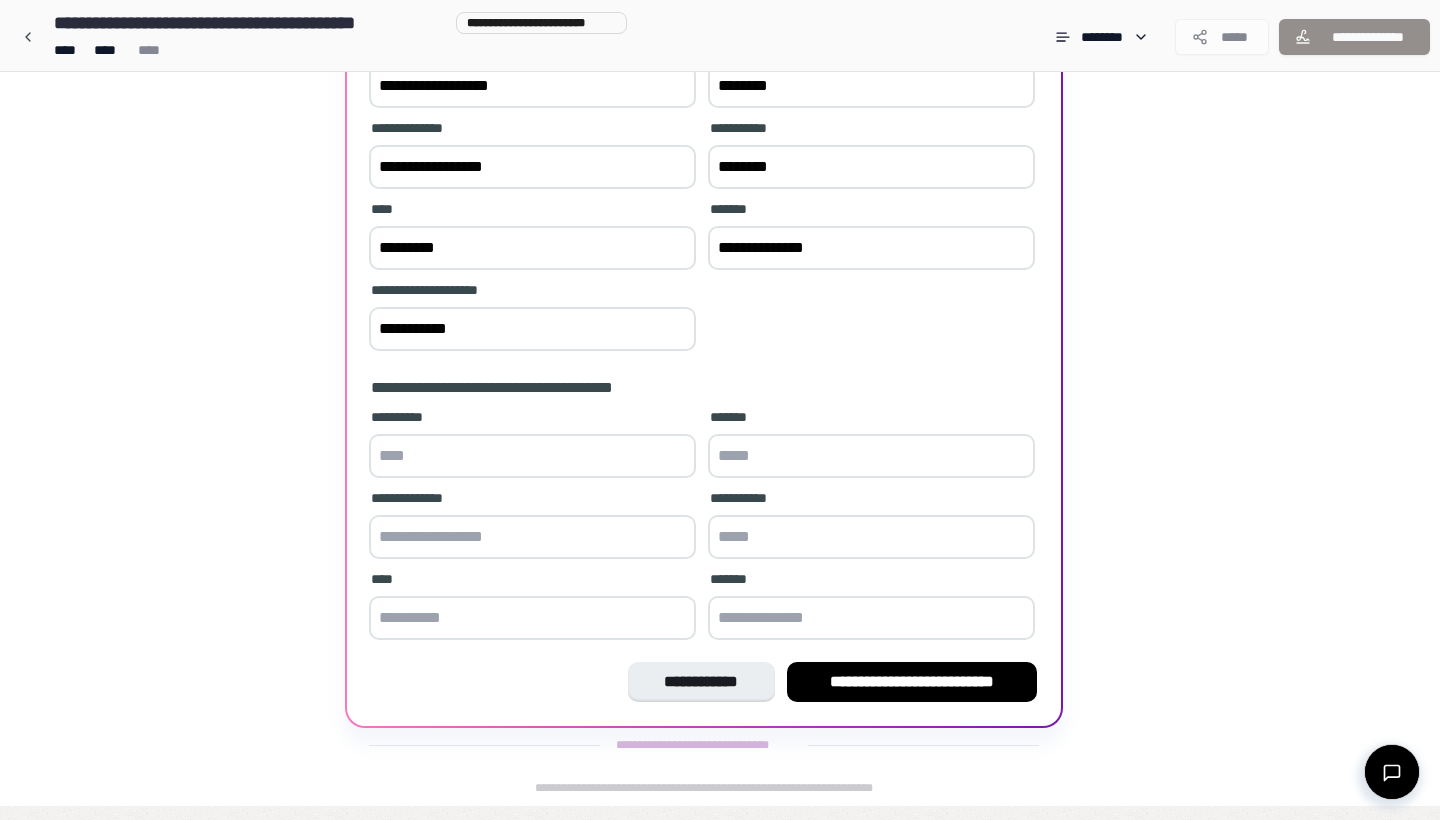scroll, scrollTop: 369, scrollLeft: 0, axis: vertical 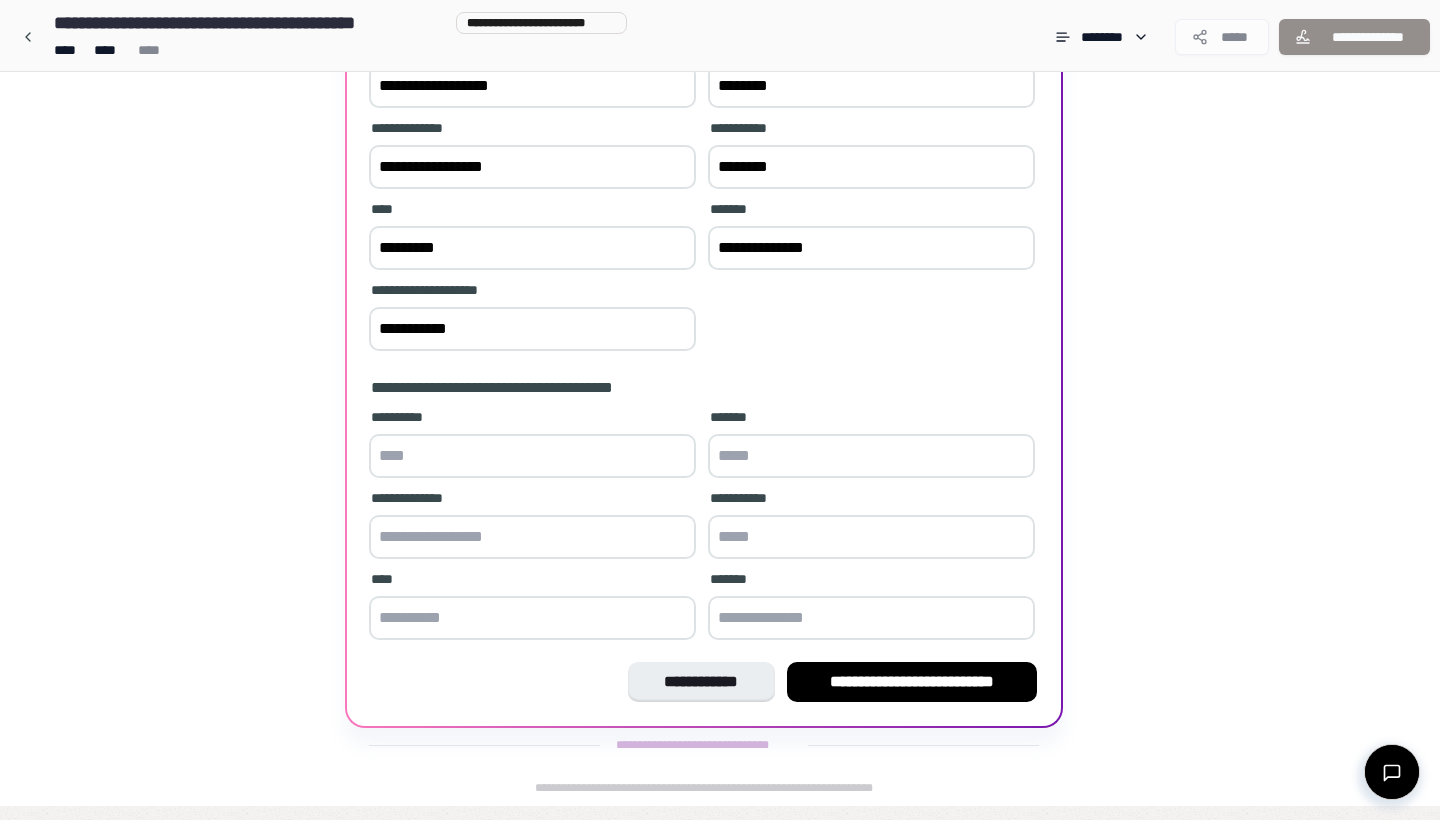 click at bounding box center (532, 456) 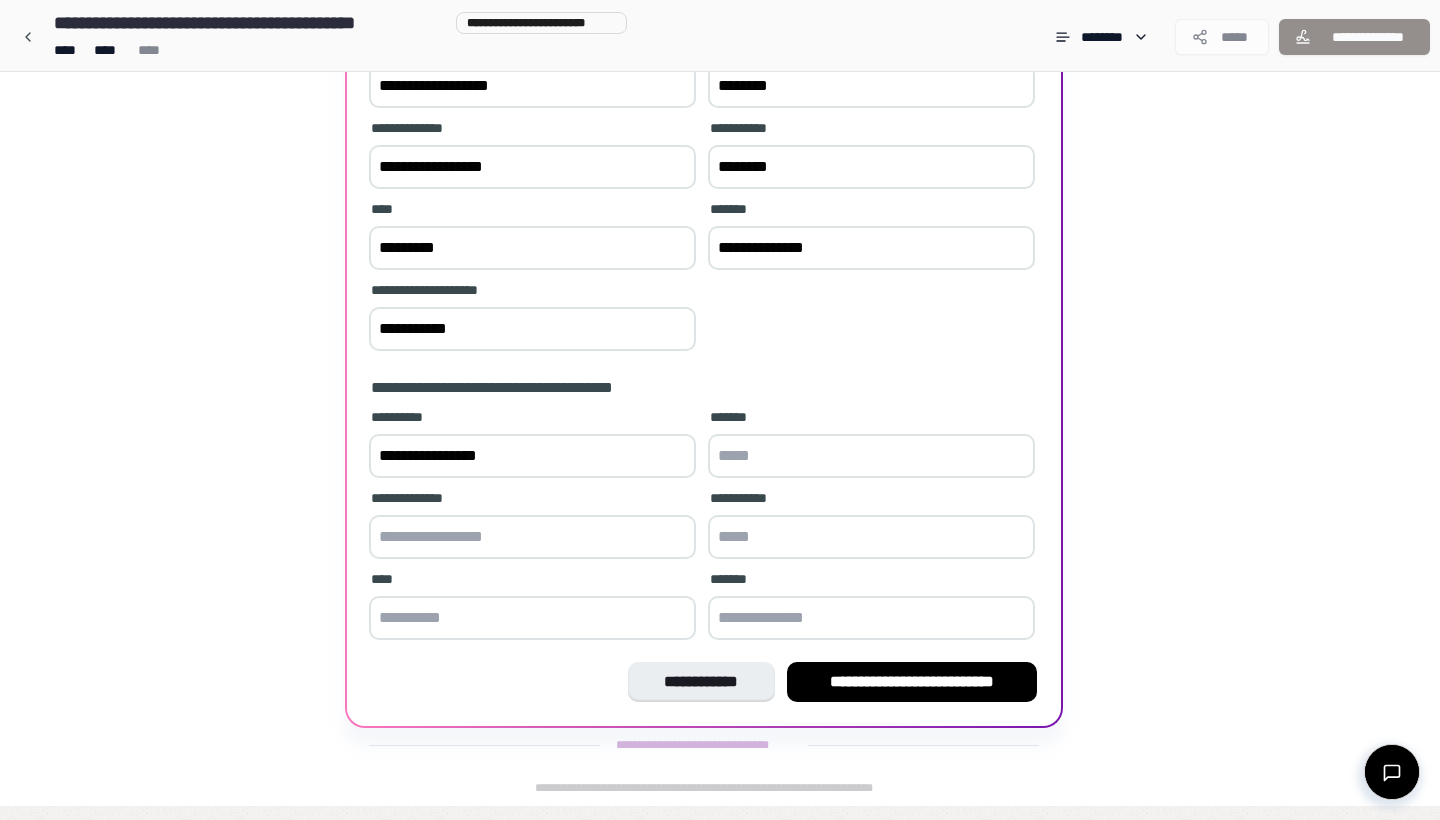 type on "**********" 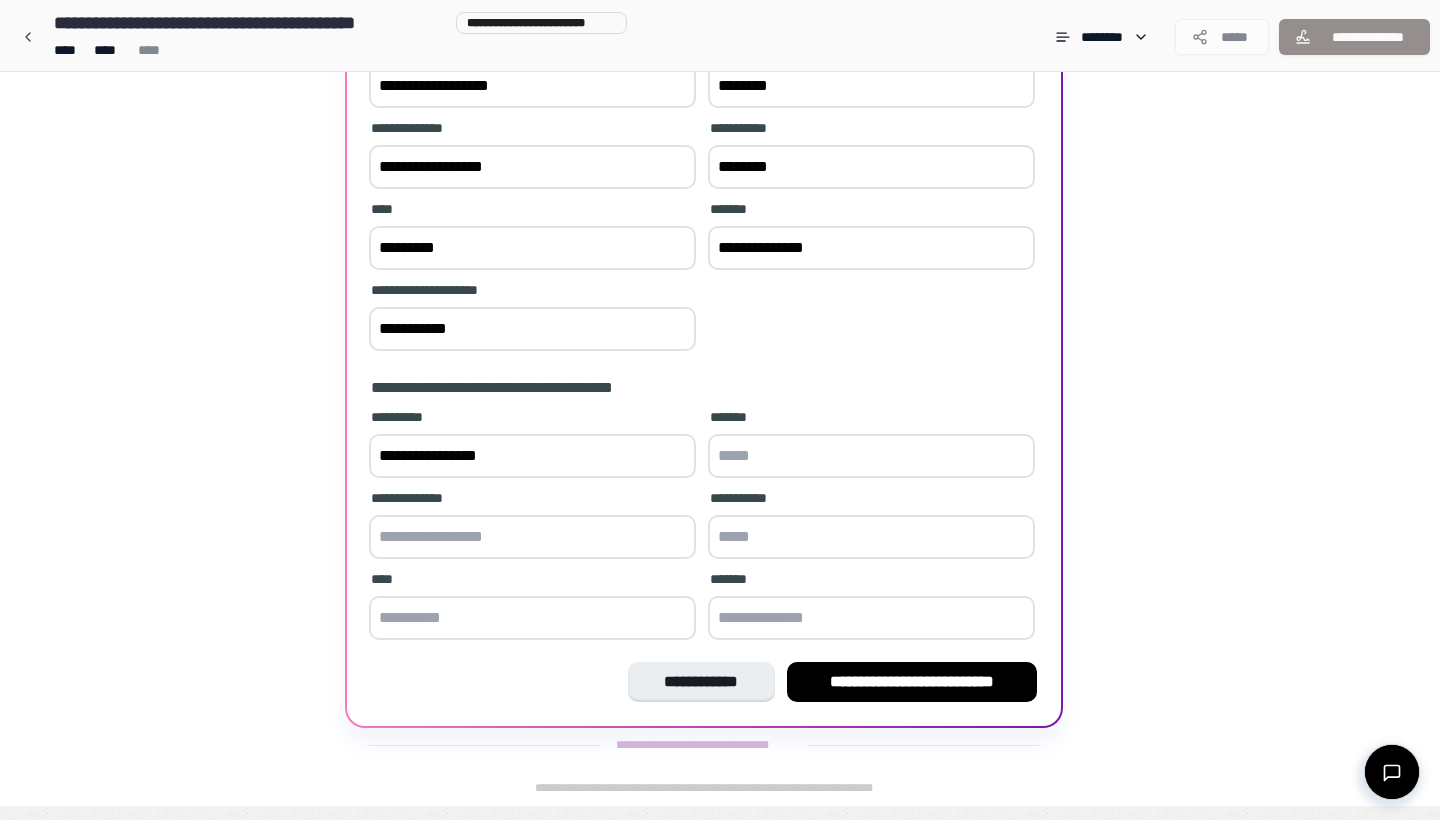 click at bounding box center (871, 456) 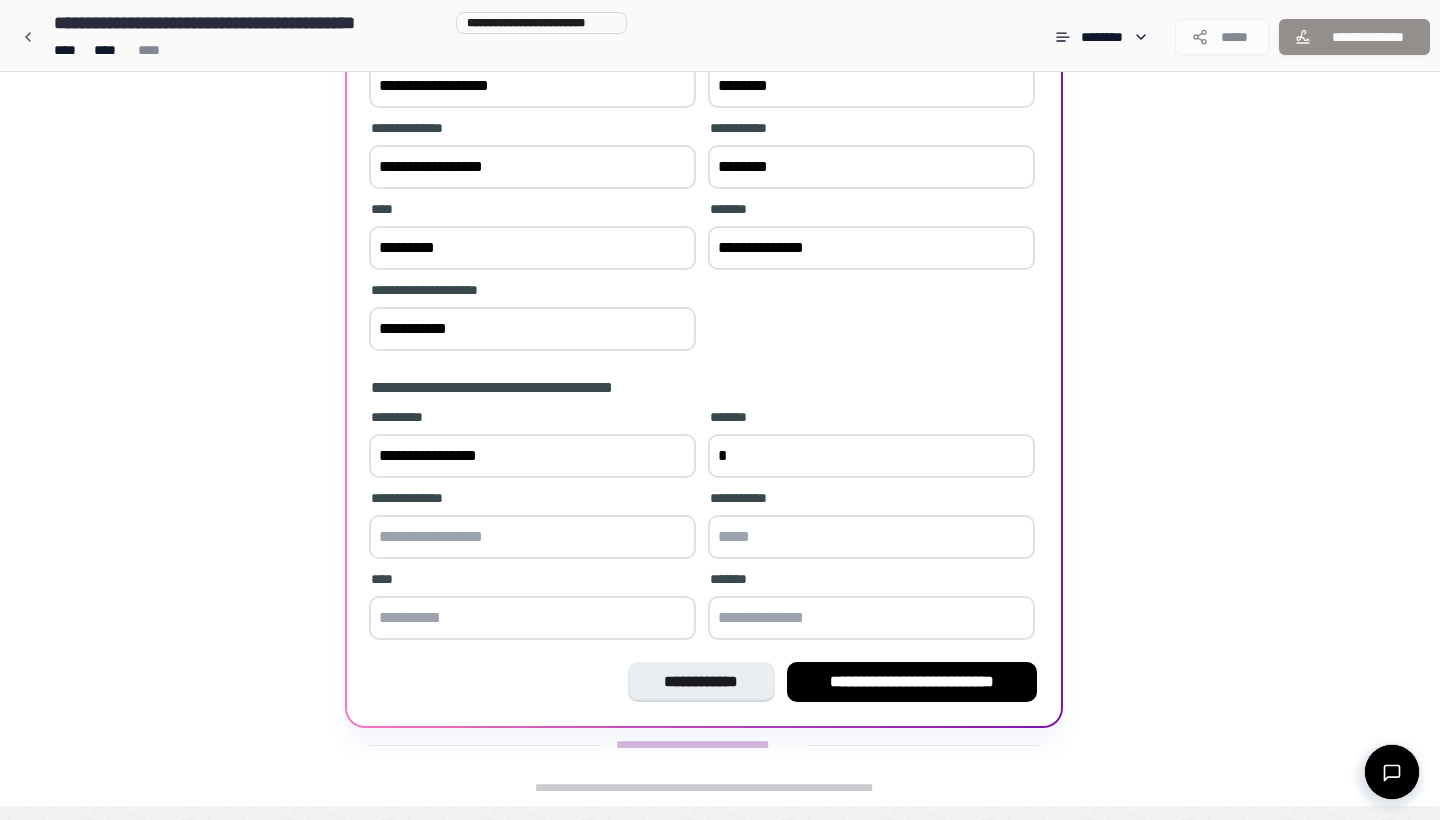 type 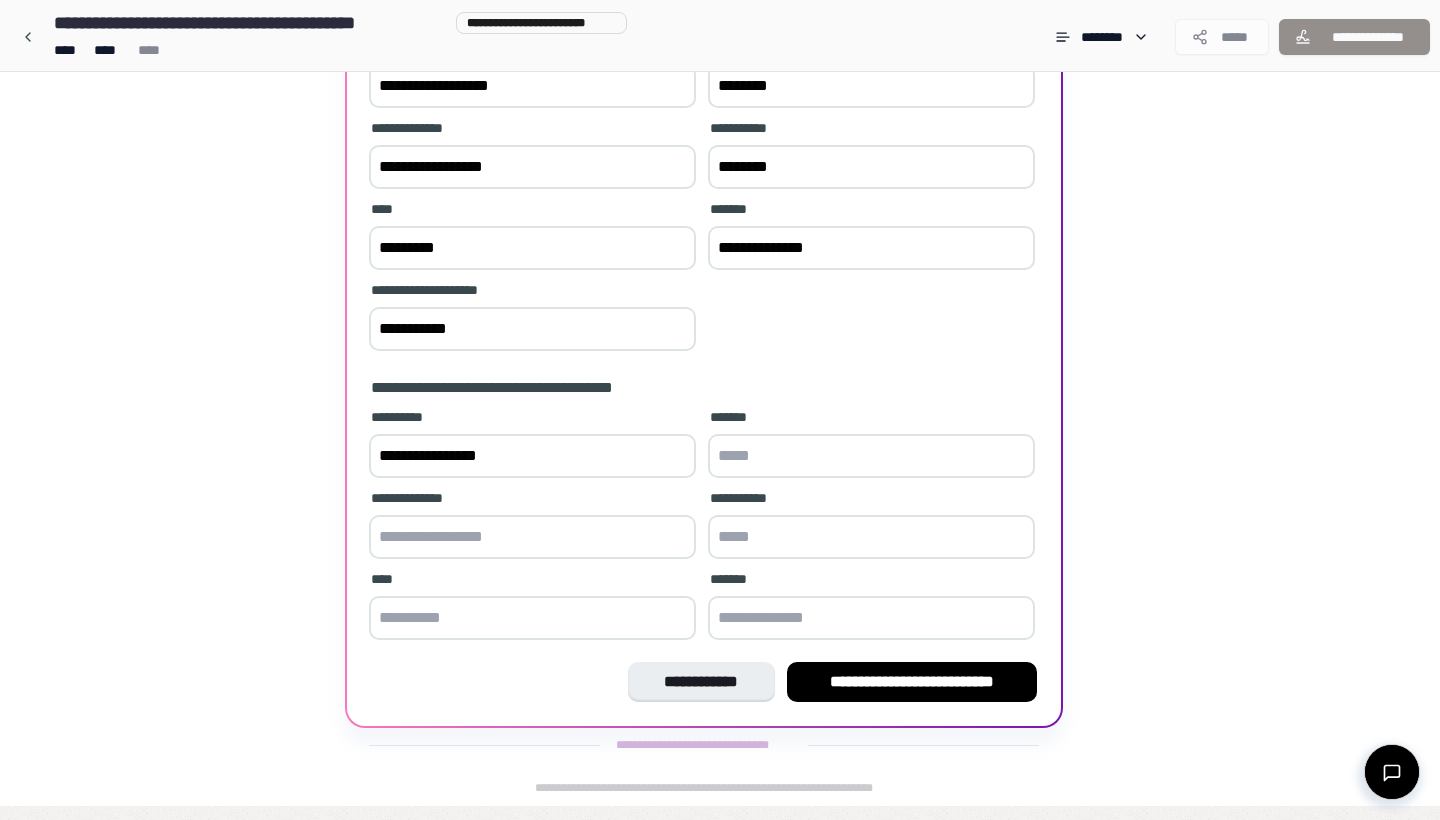 click on "**********" at bounding box center (704, 388) 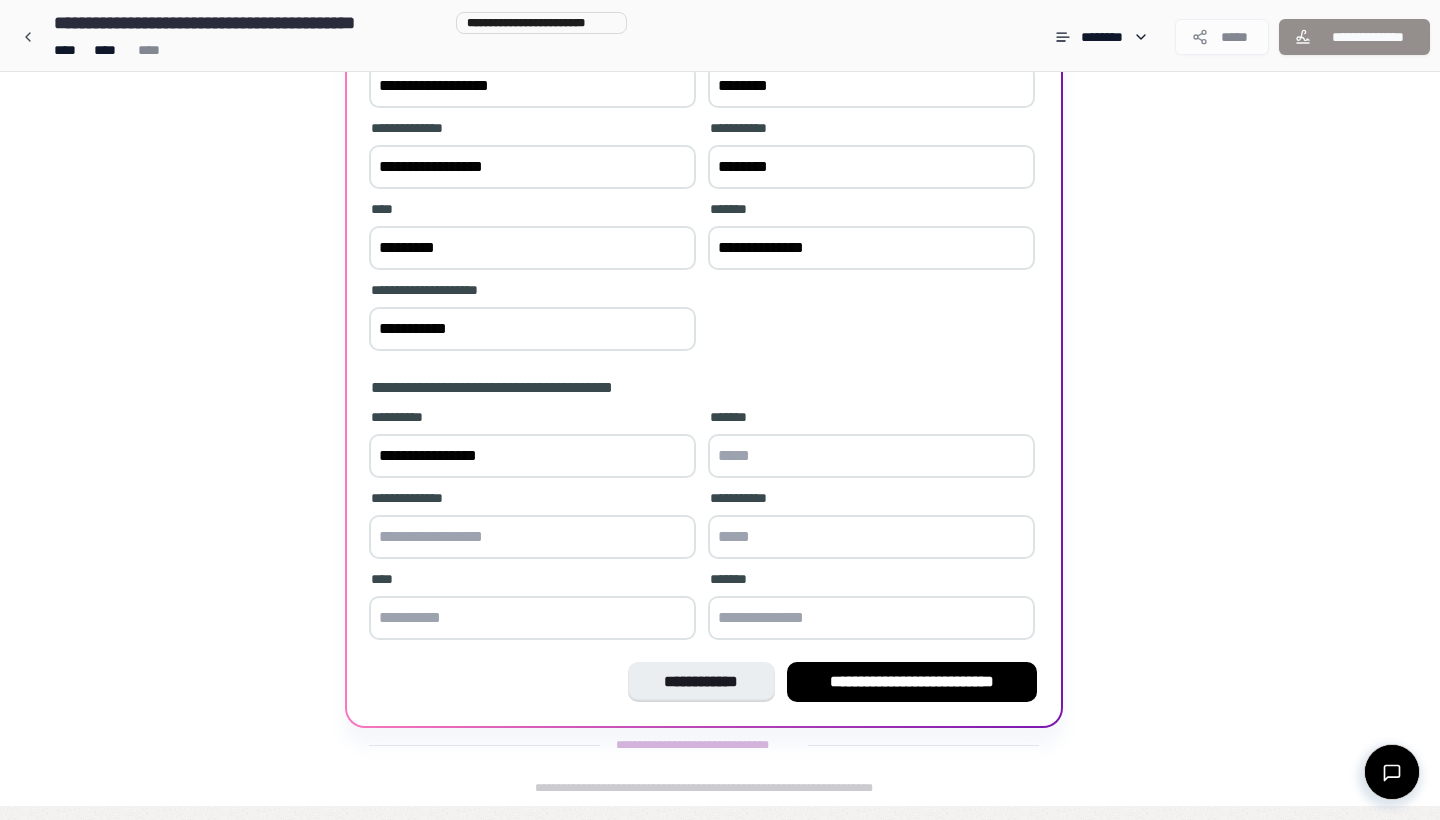 click at bounding box center [871, 537] 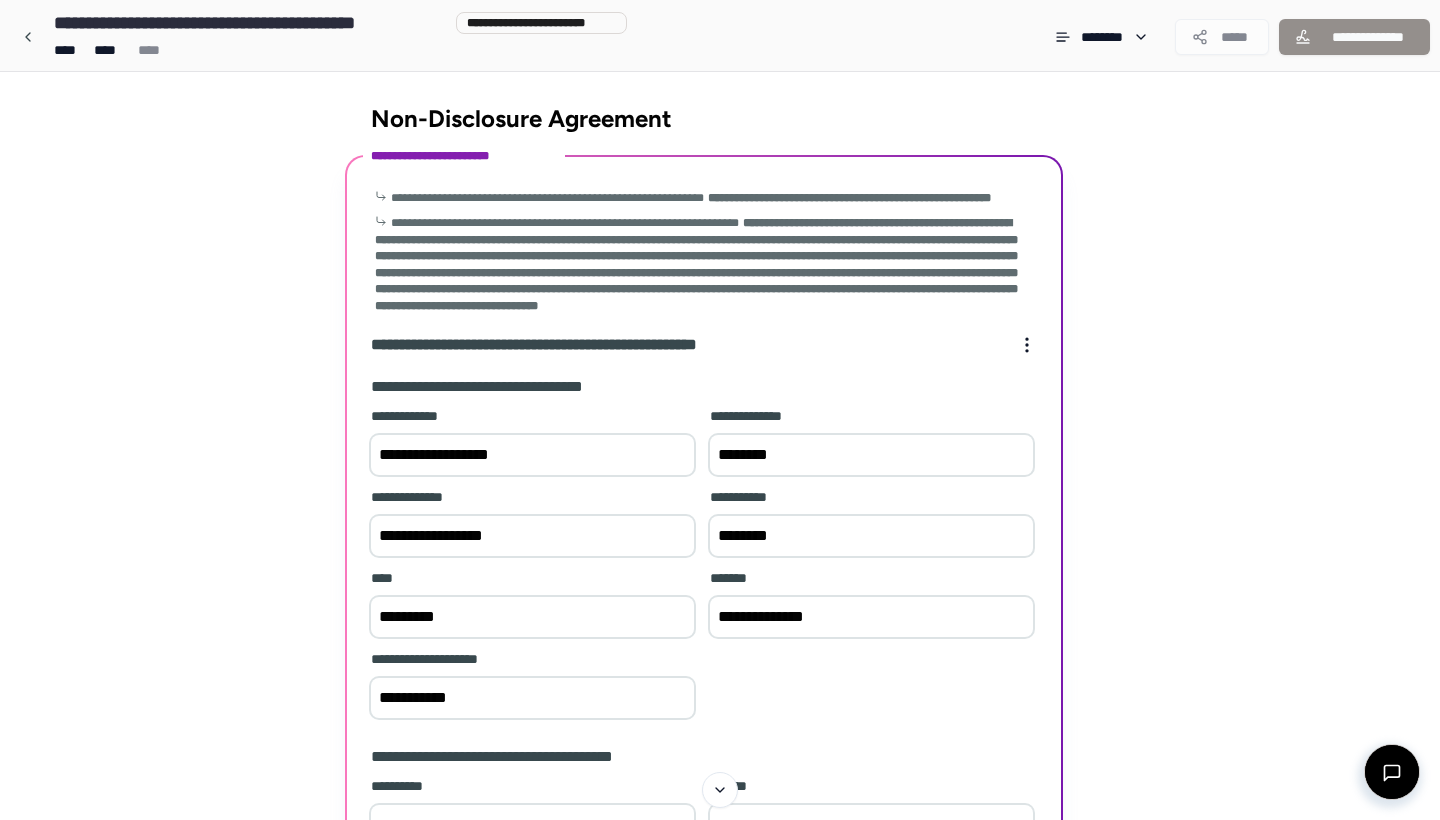 scroll, scrollTop: 0, scrollLeft: 0, axis: both 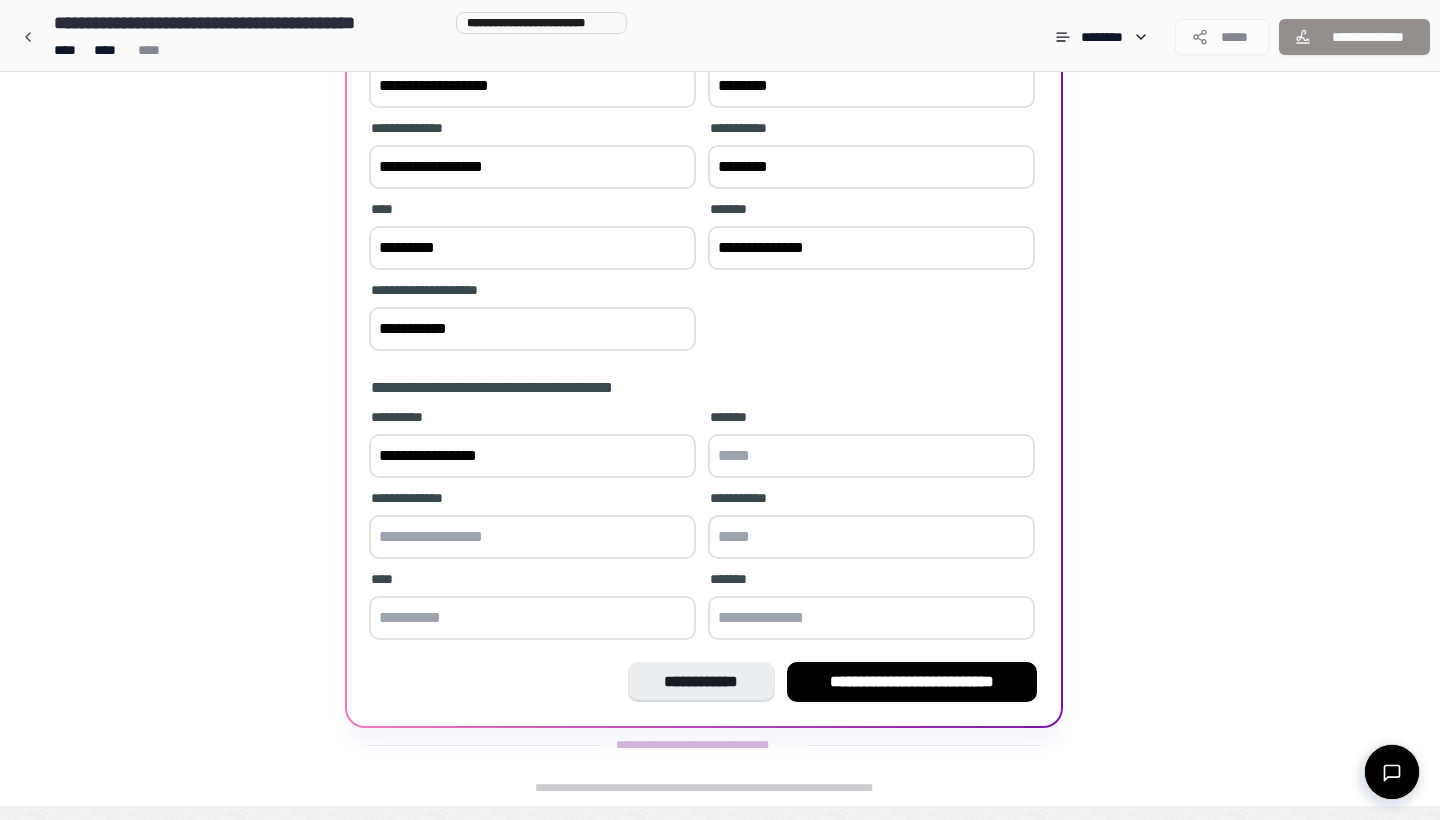 click at bounding box center (871, 537) 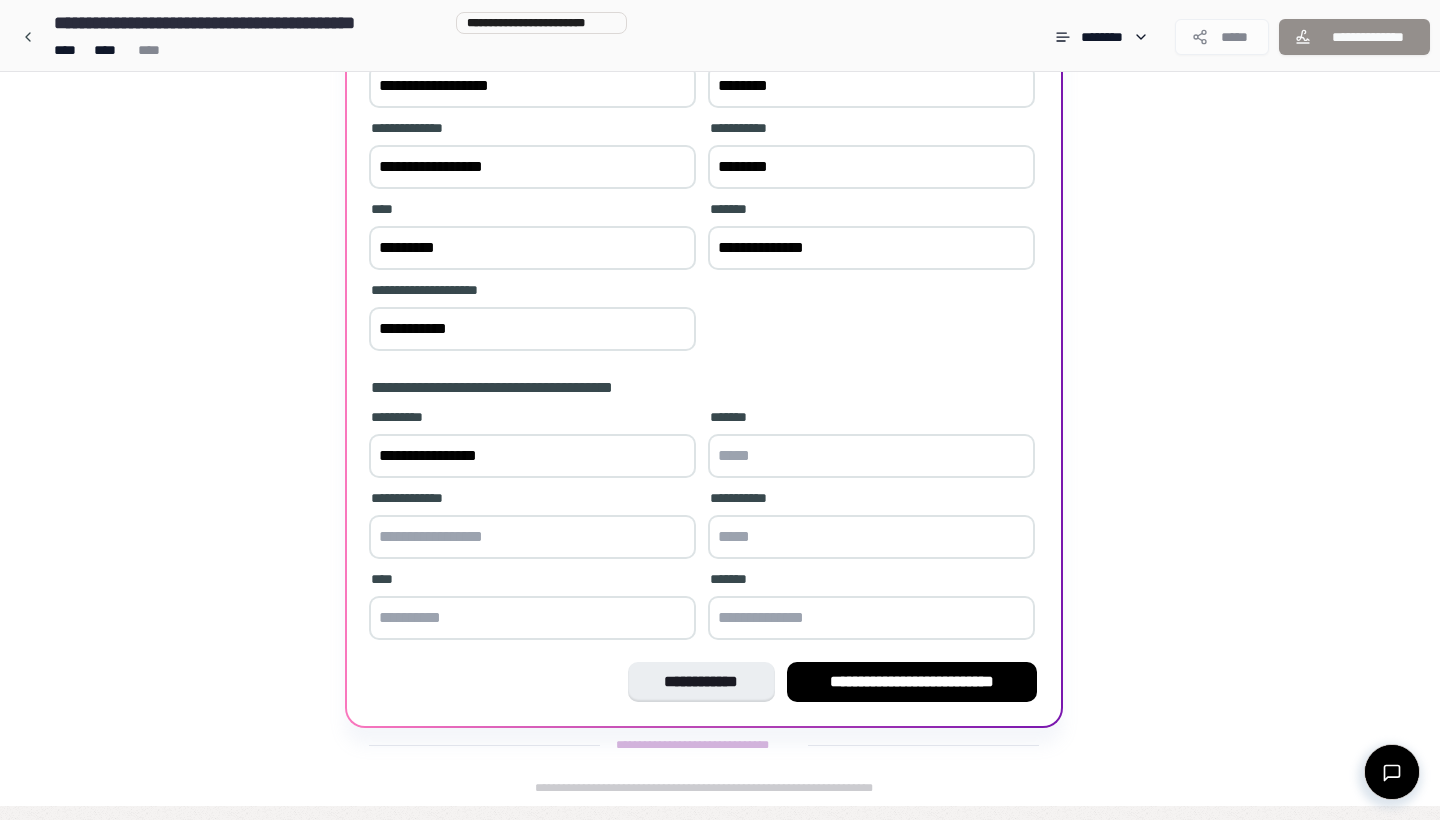 paste on "********" 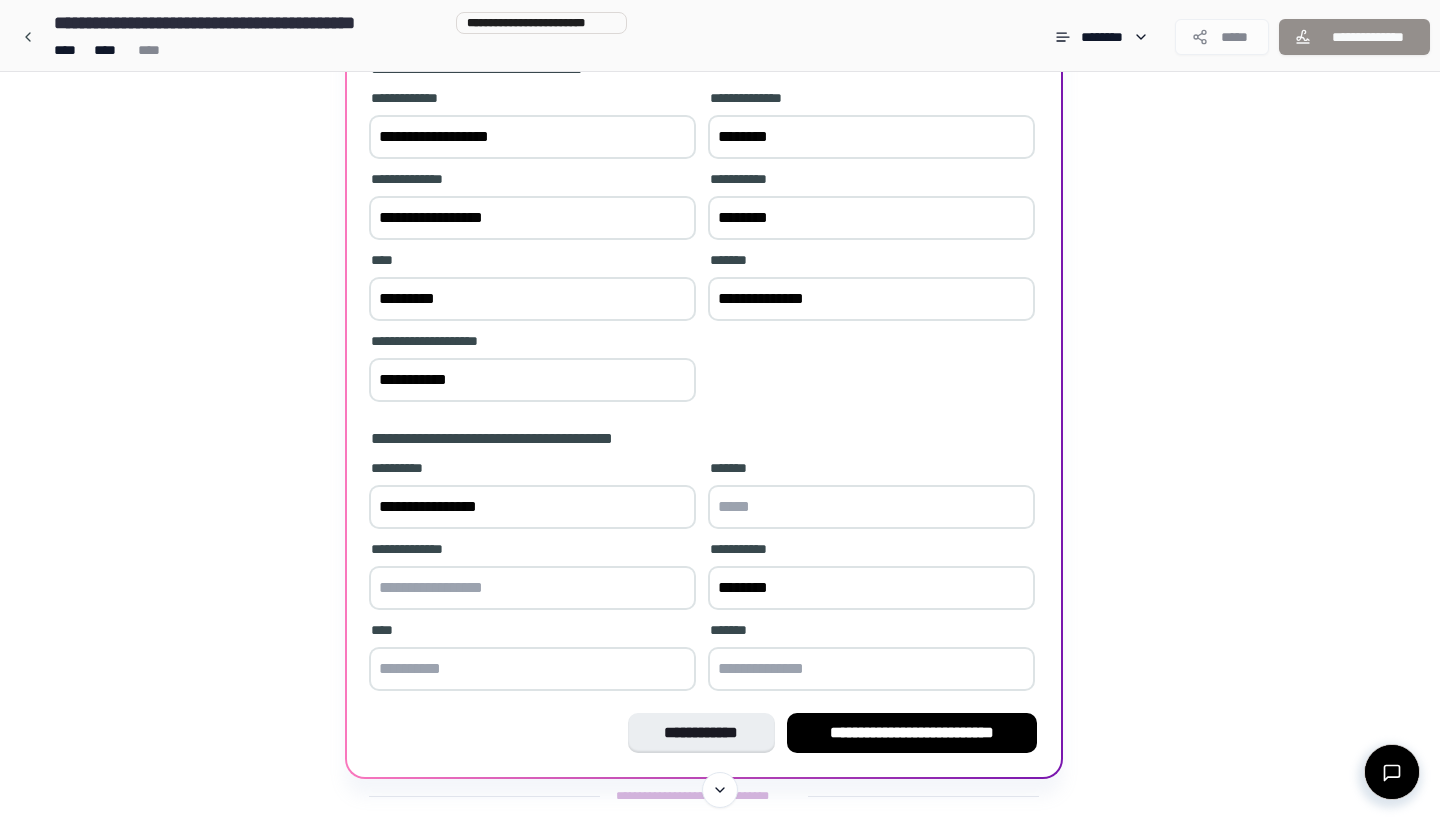 scroll, scrollTop: 279, scrollLeft: 0, axis: vertical 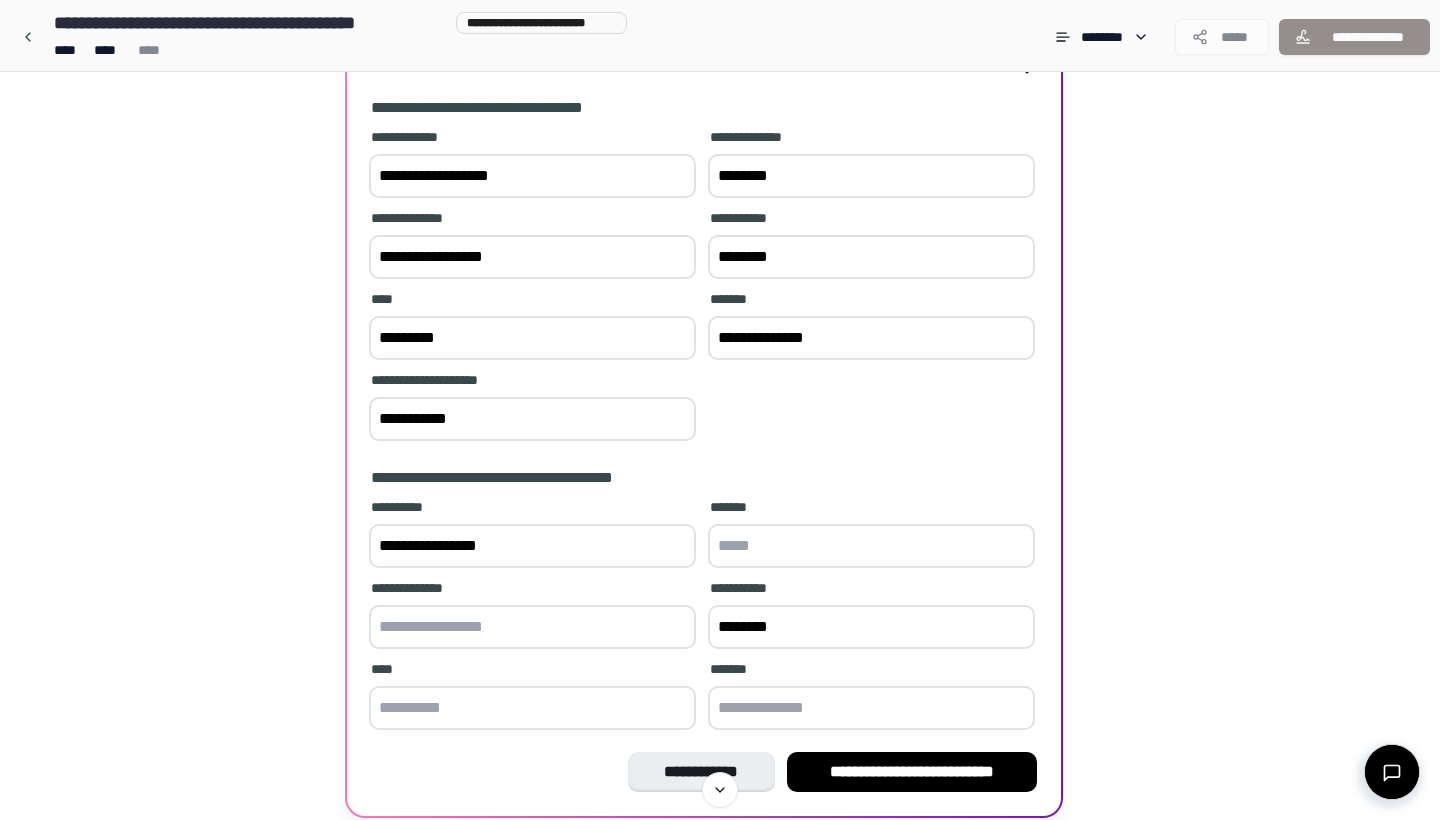 type on "********" 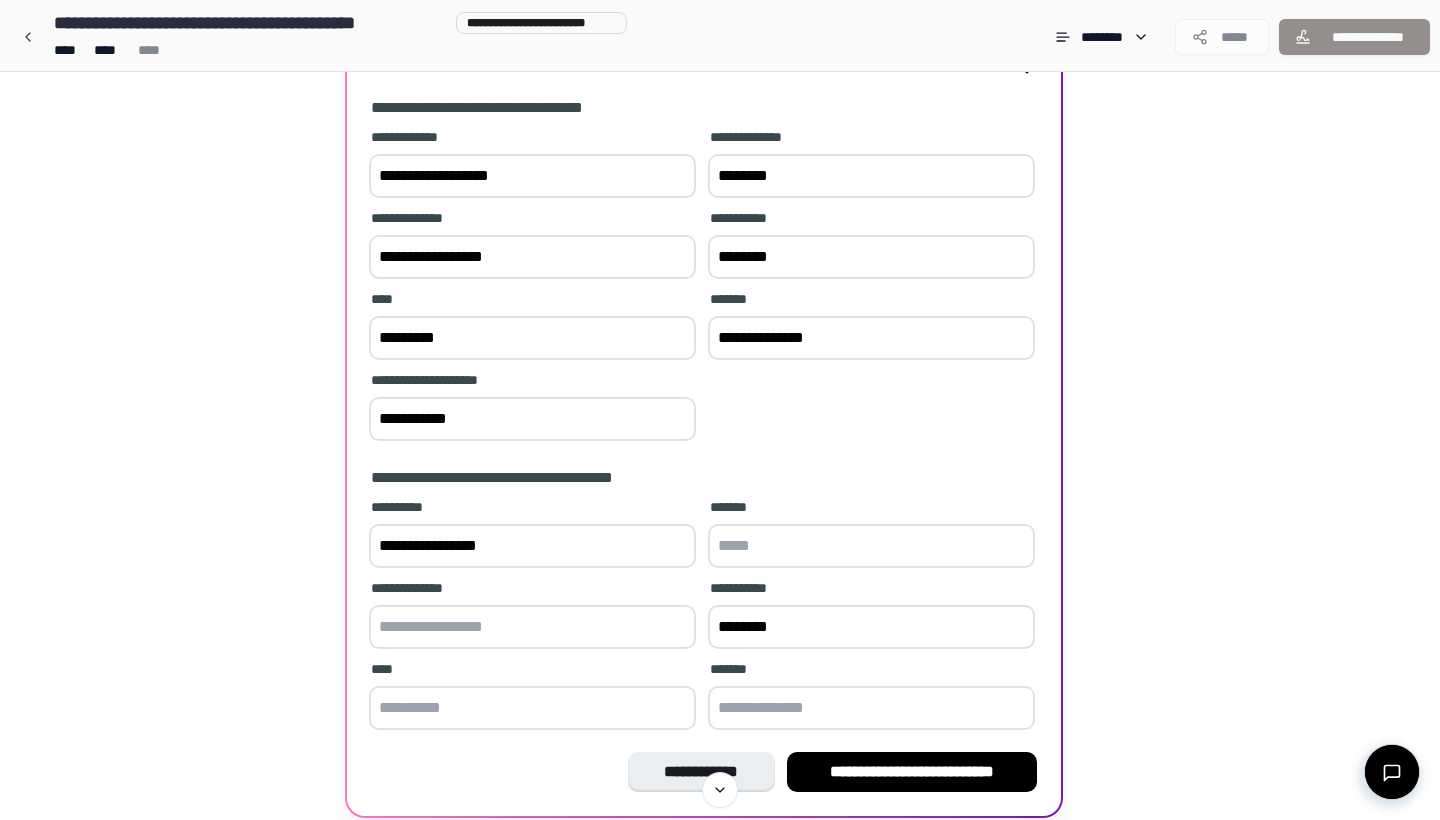 click on "**********" at bounding box center [532, 257] 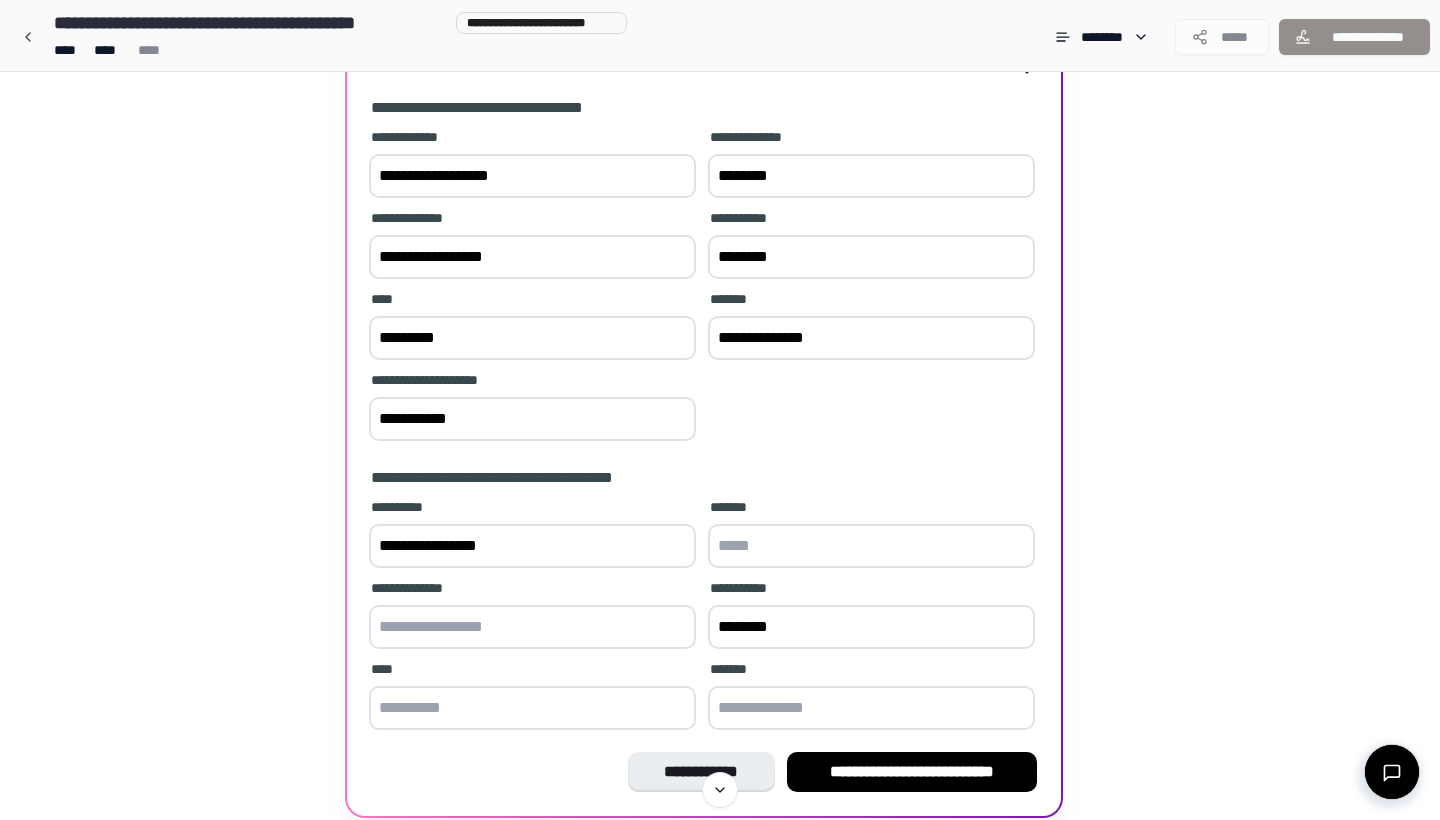 click at bounding box center [532, 627] 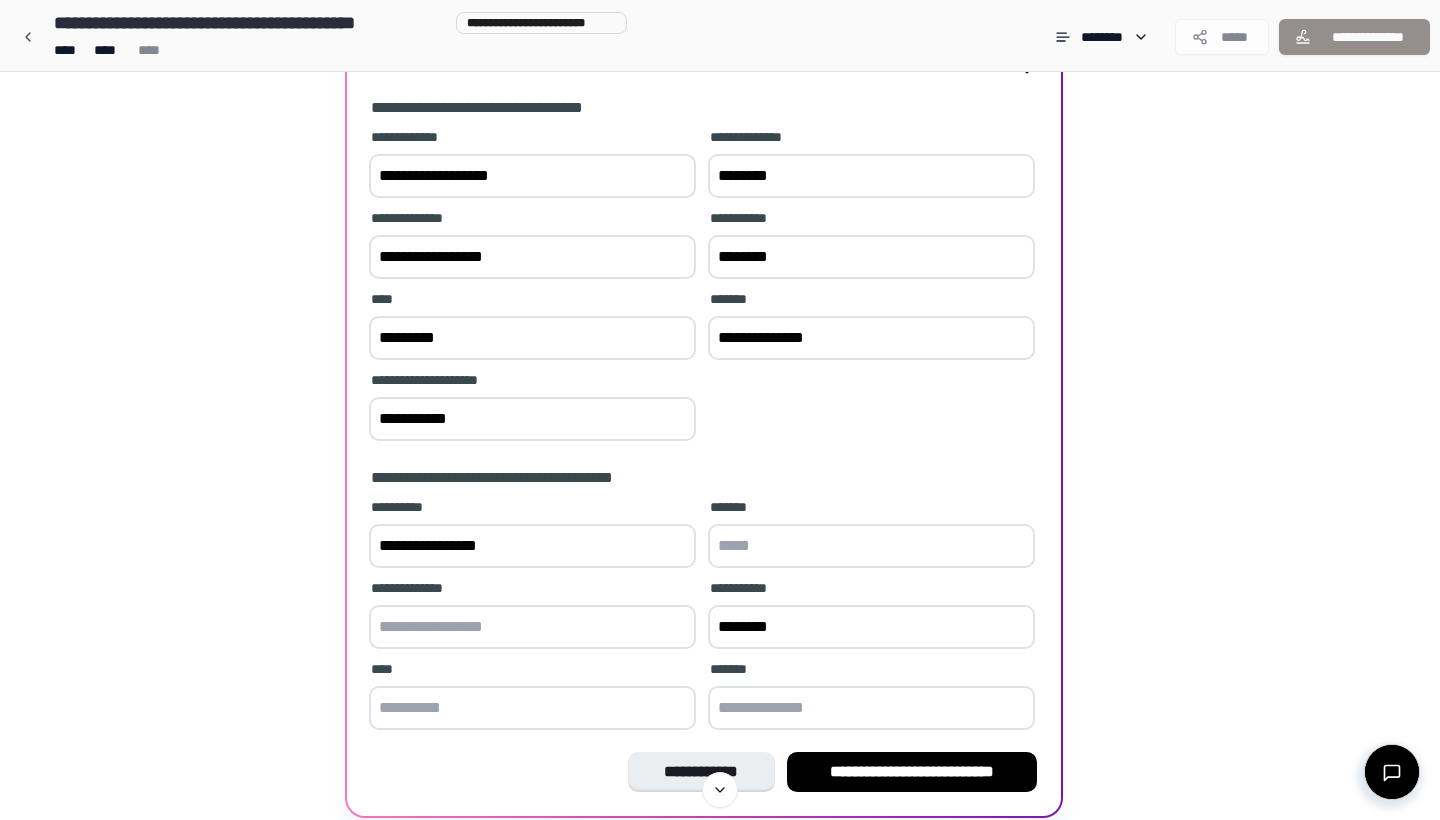 paste on "**********" 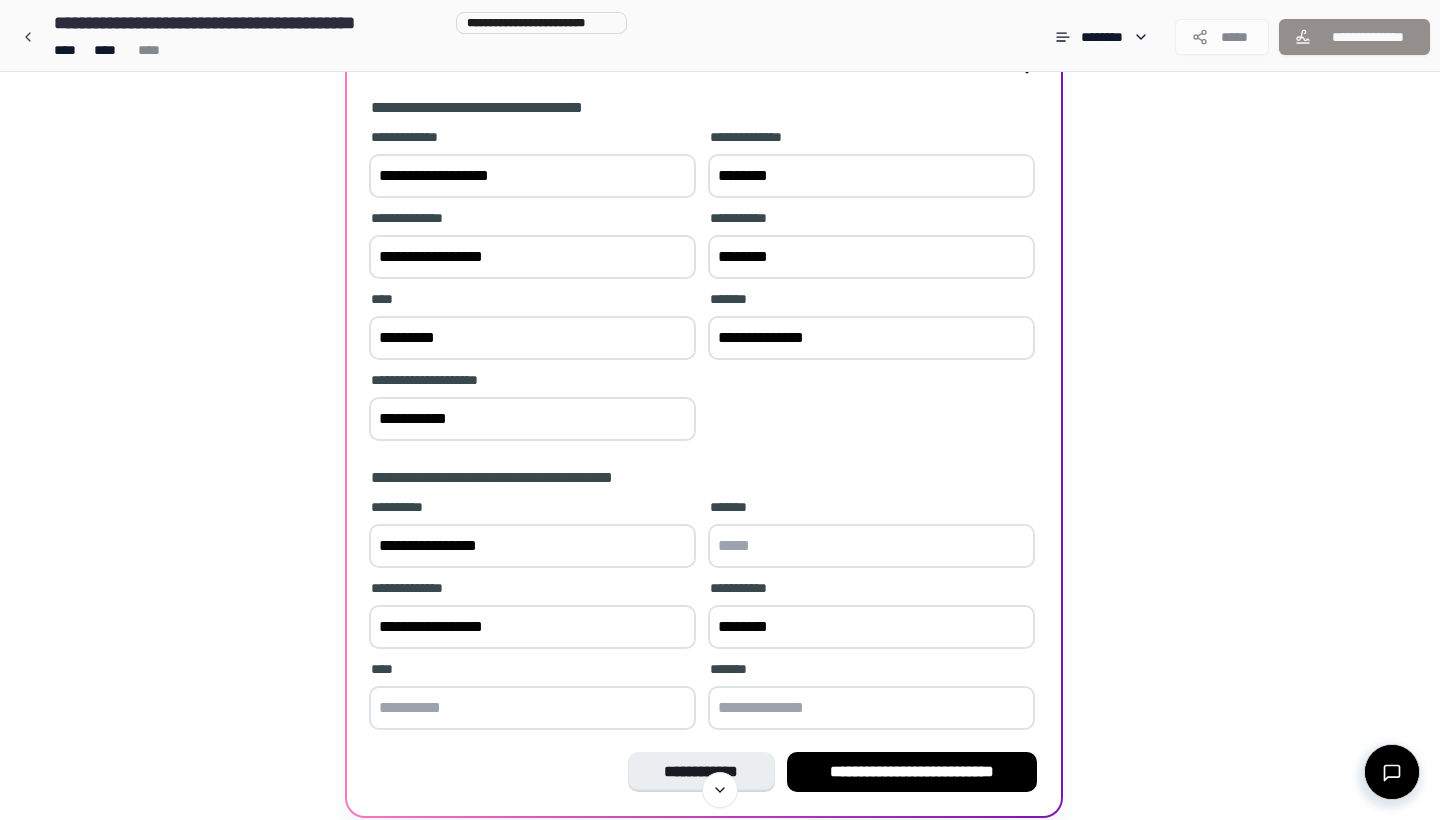type on "**********" 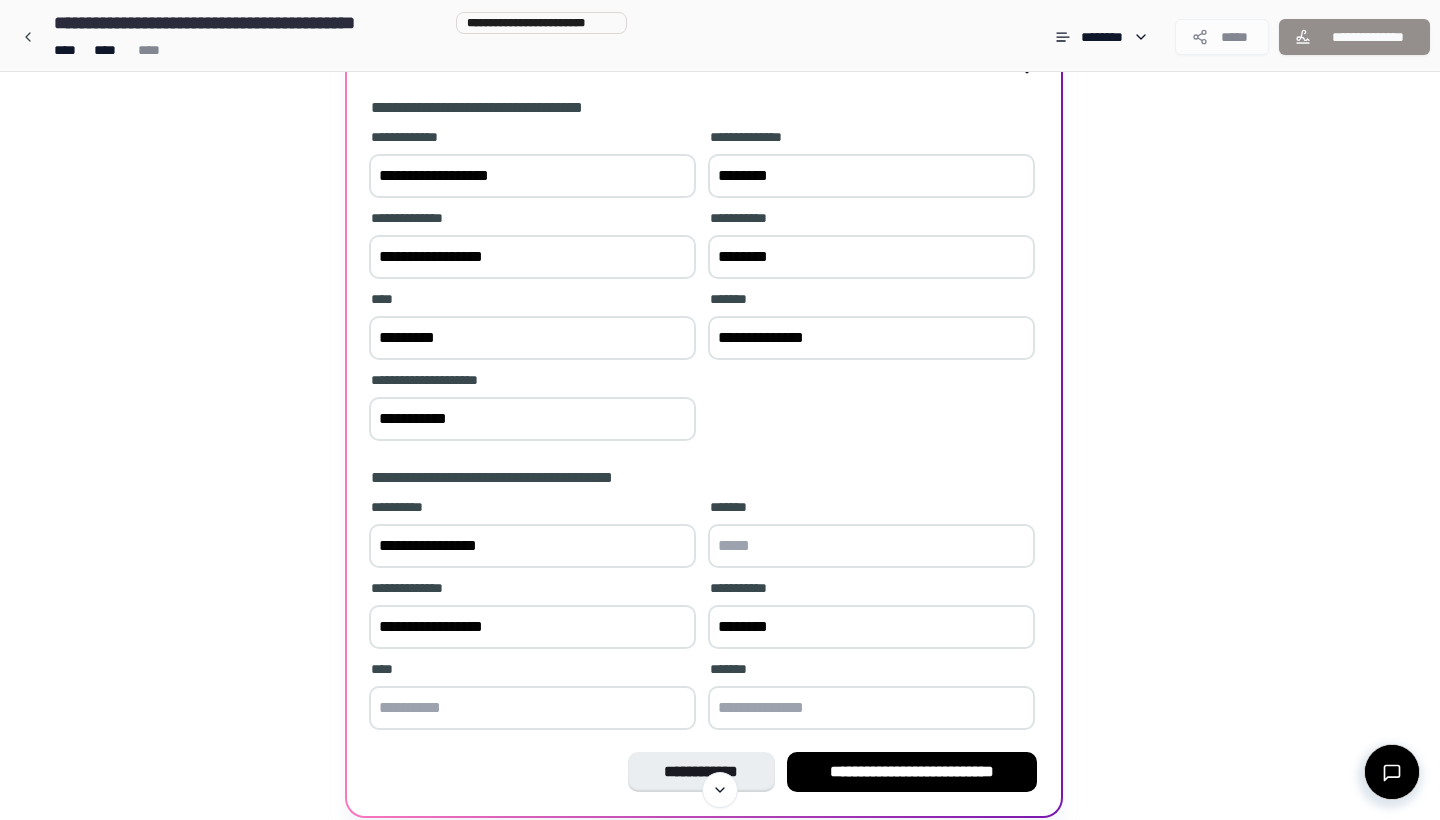 click at bounding box center (532, 708) 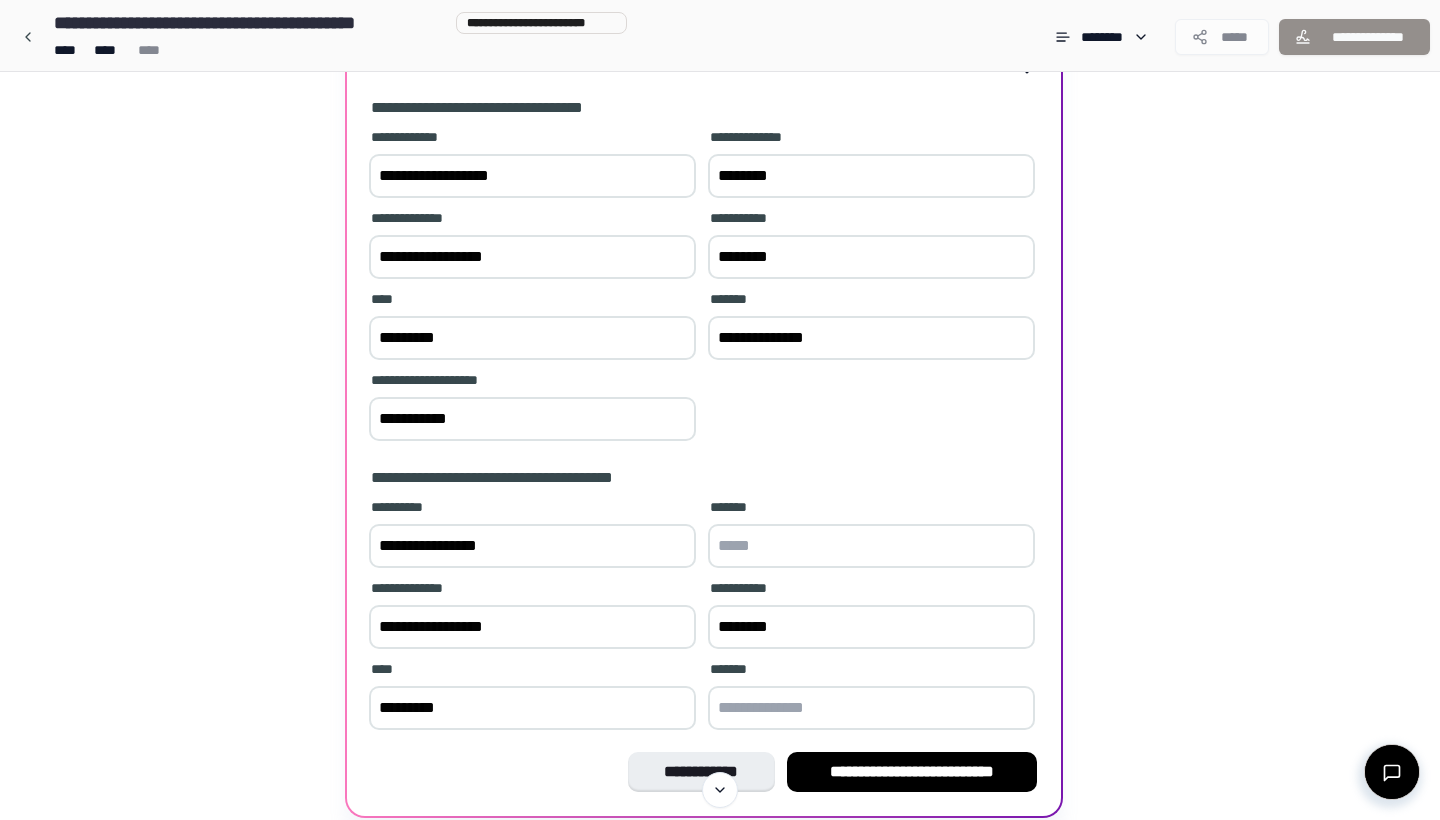 type on "*********" 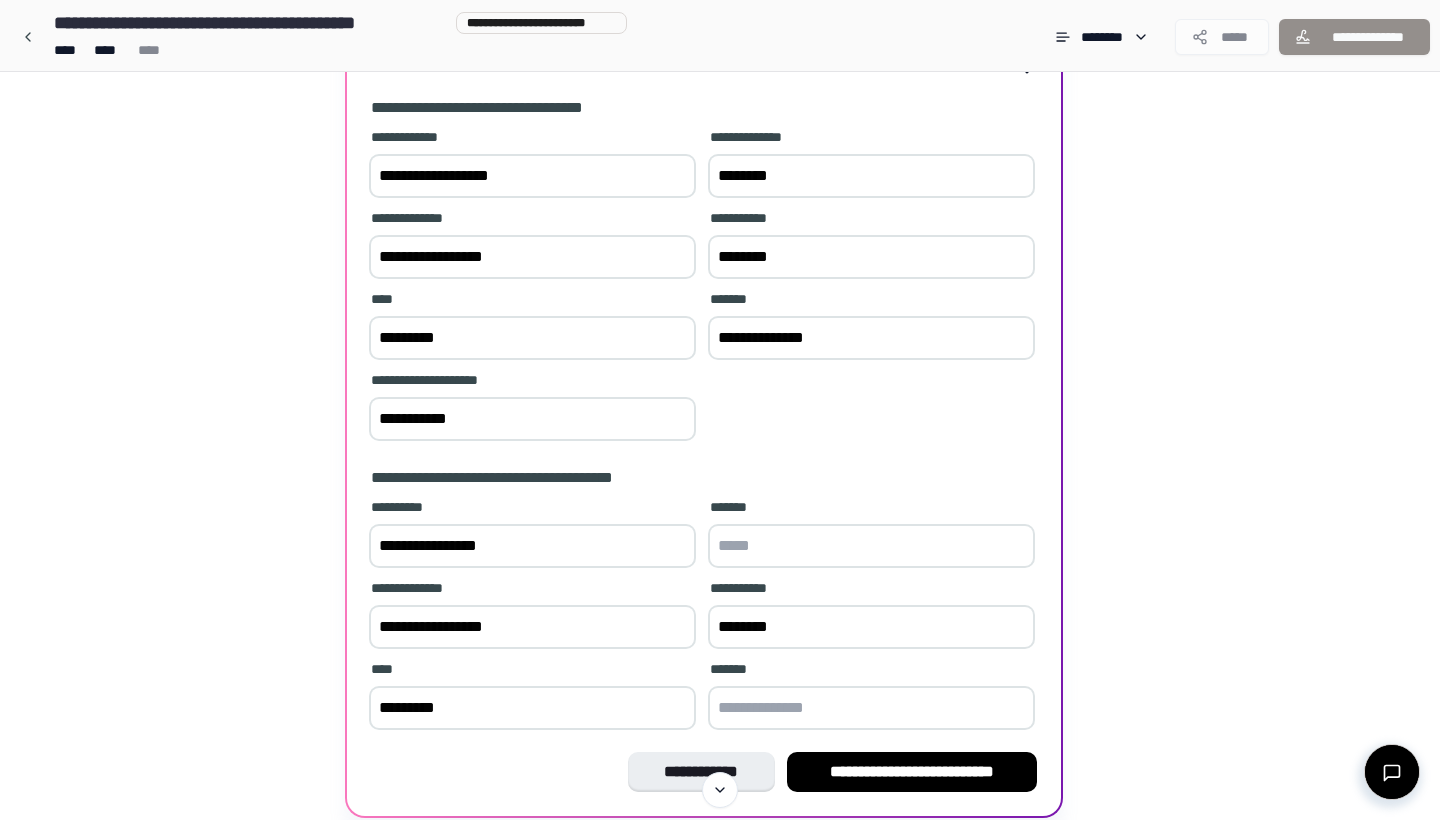 click at bounding box center (871, 708) 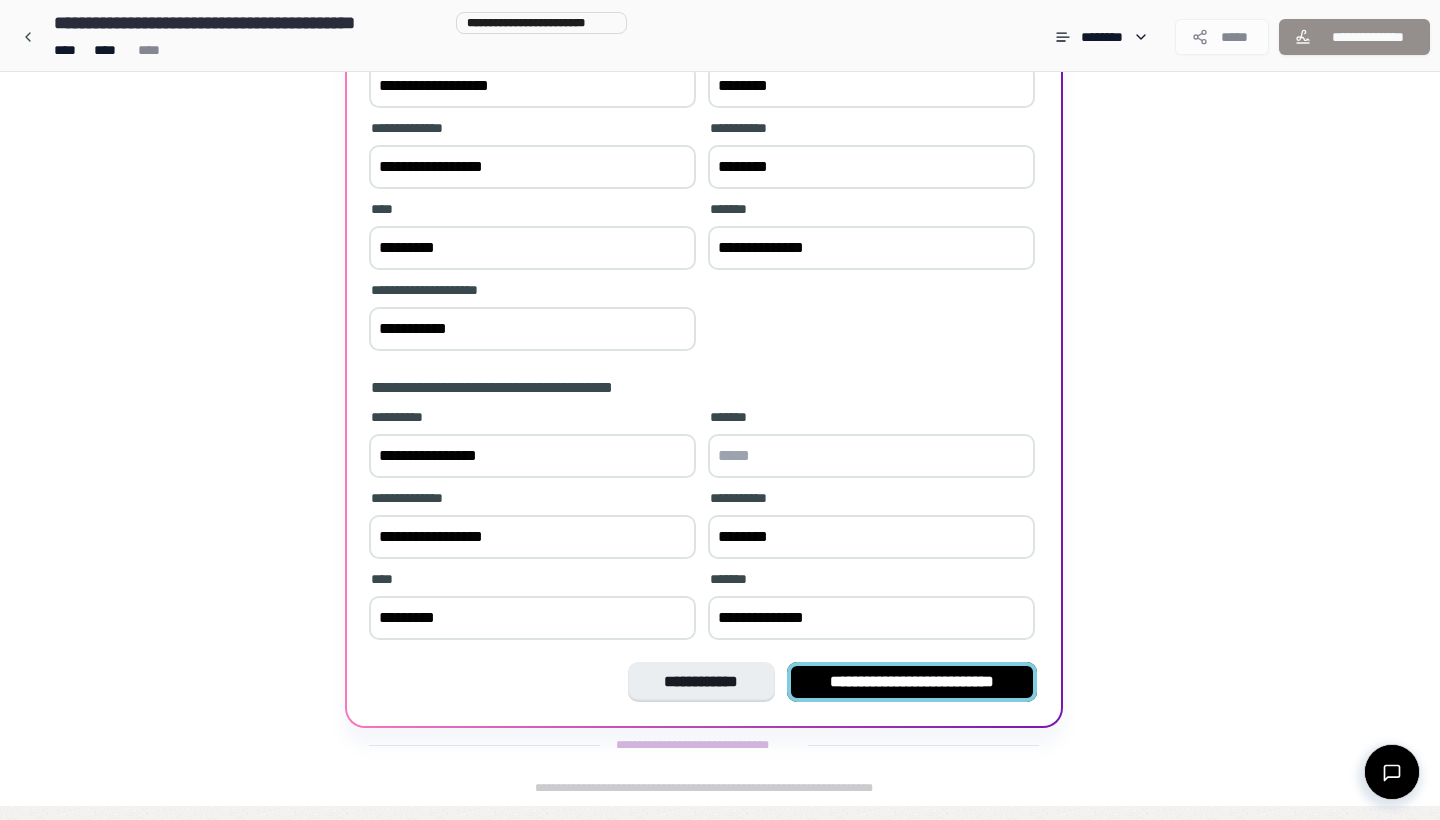 scroll, scrollTop: 369, scrollLeft: 0, axis: vertical 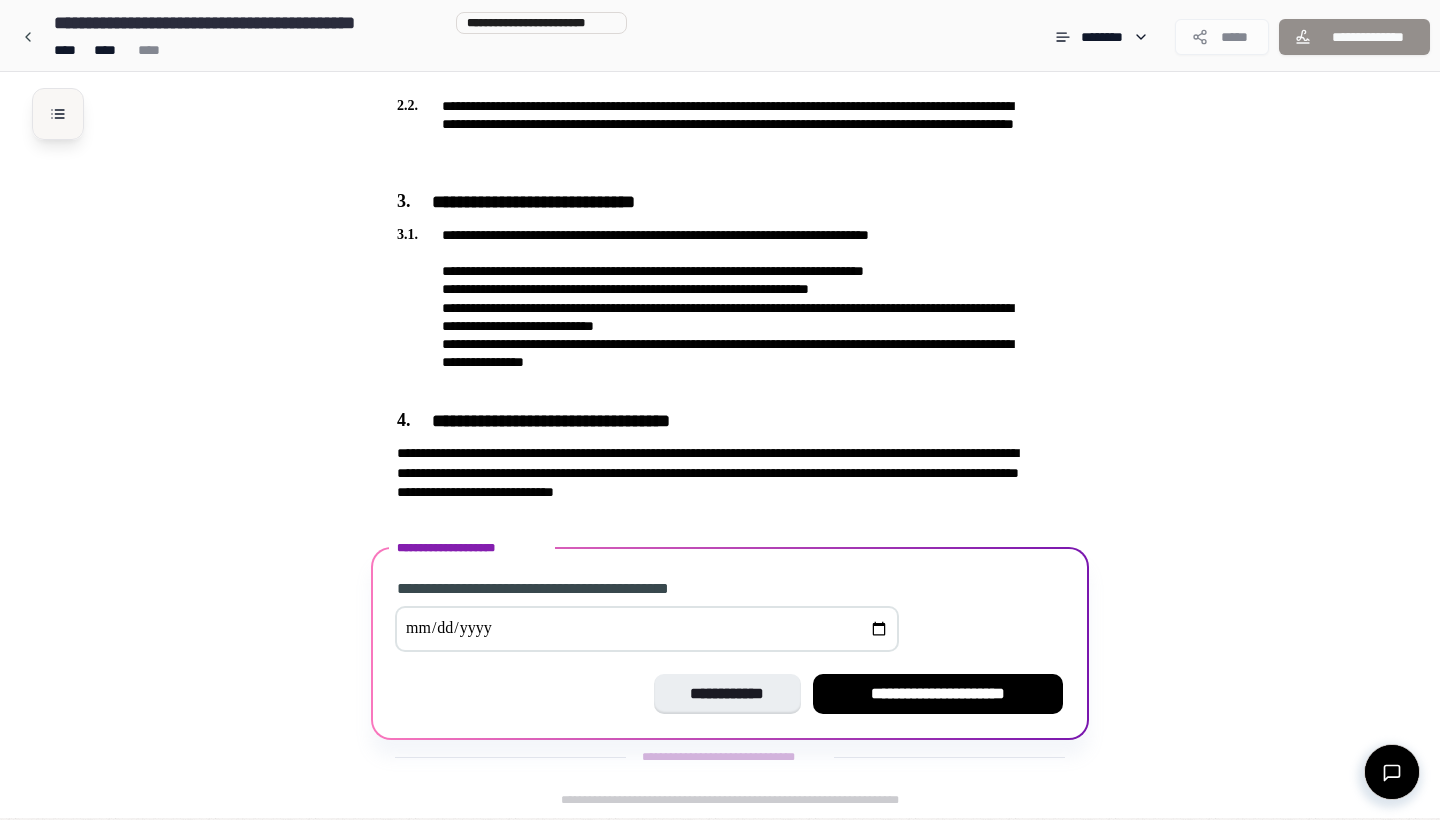 click at bounding box center [58, 114] 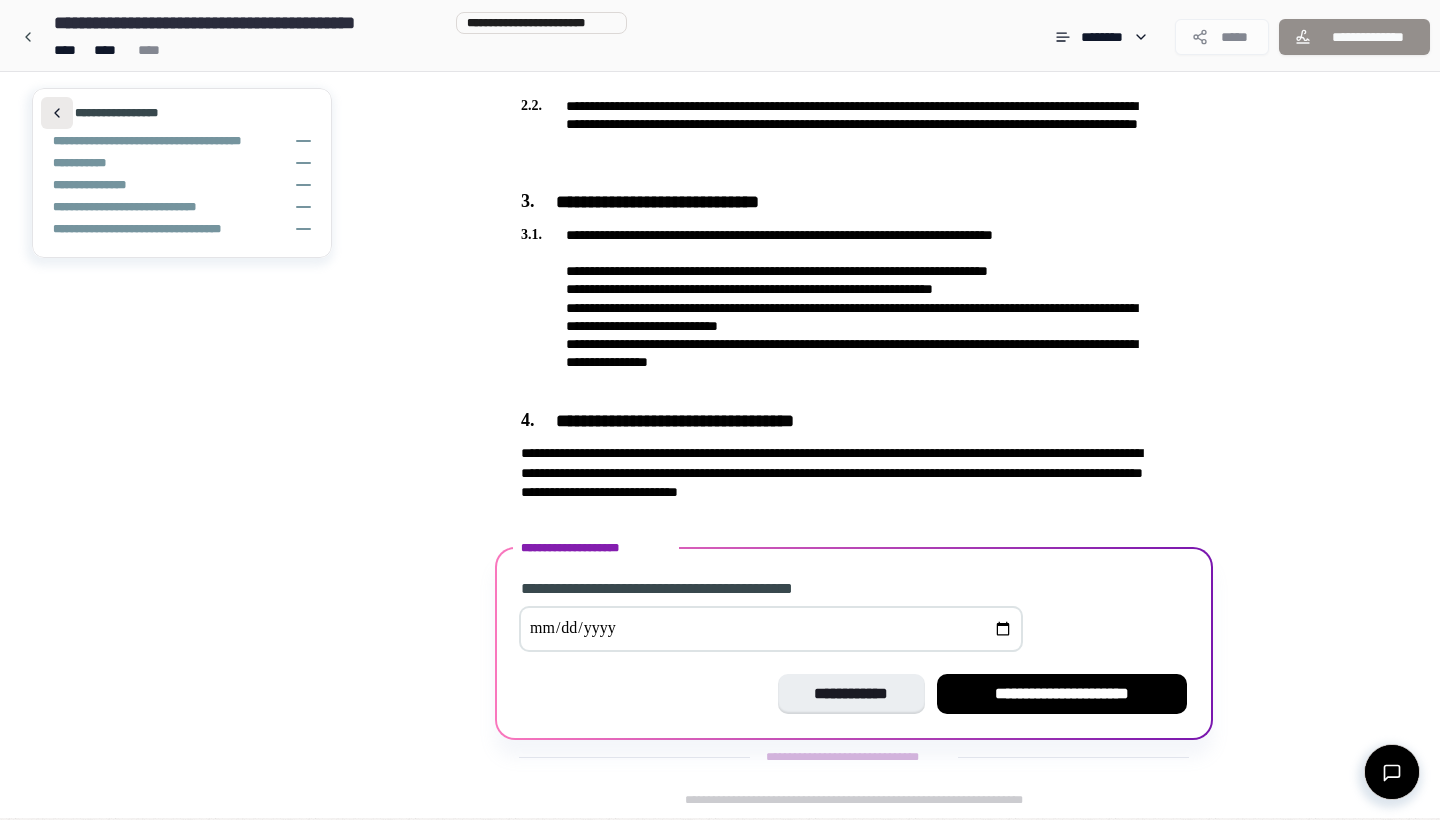 click at bounding box center [57, 113] 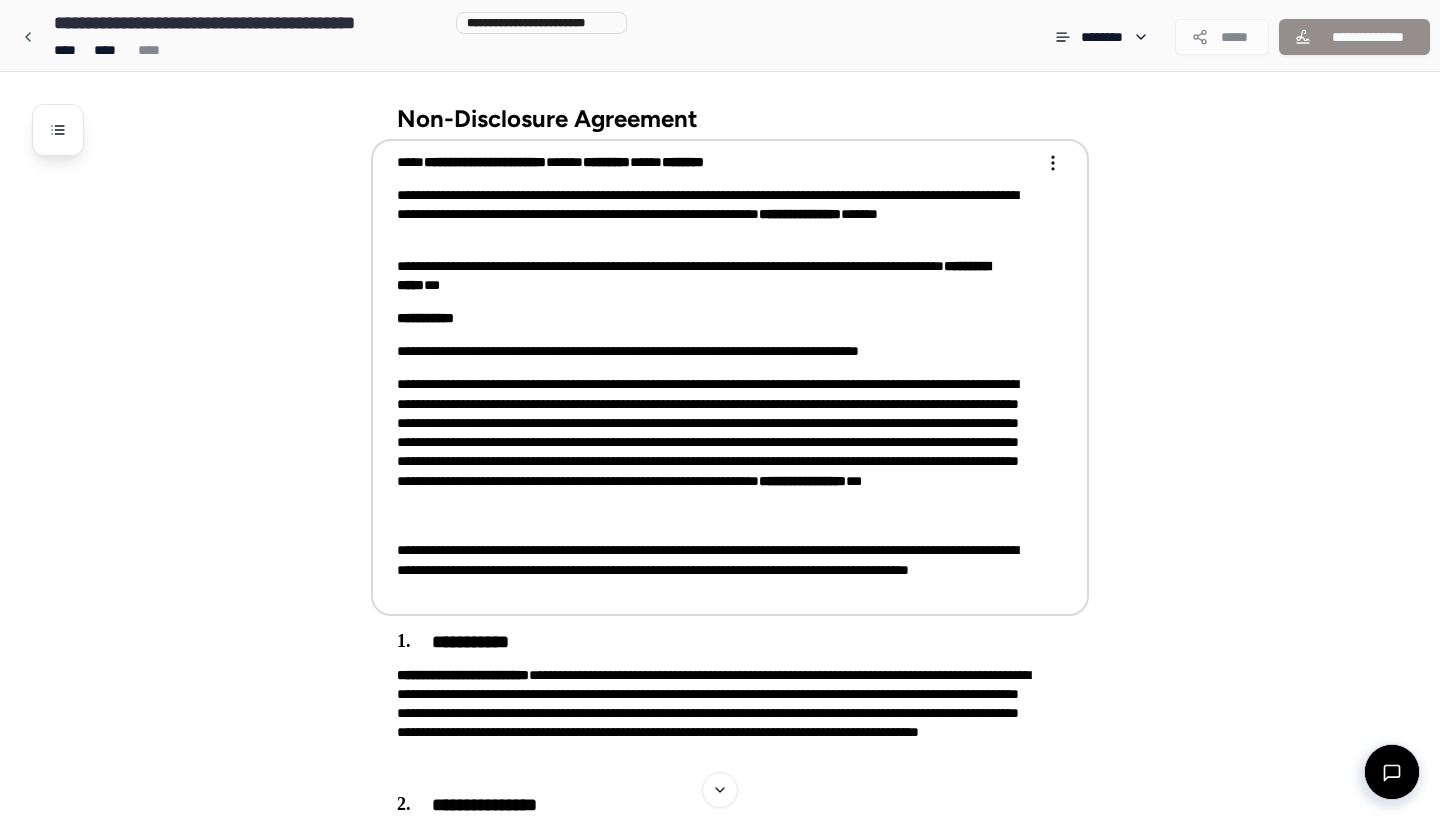 scroll, scrollTop: 0, scrollLeft: 0, axis: both 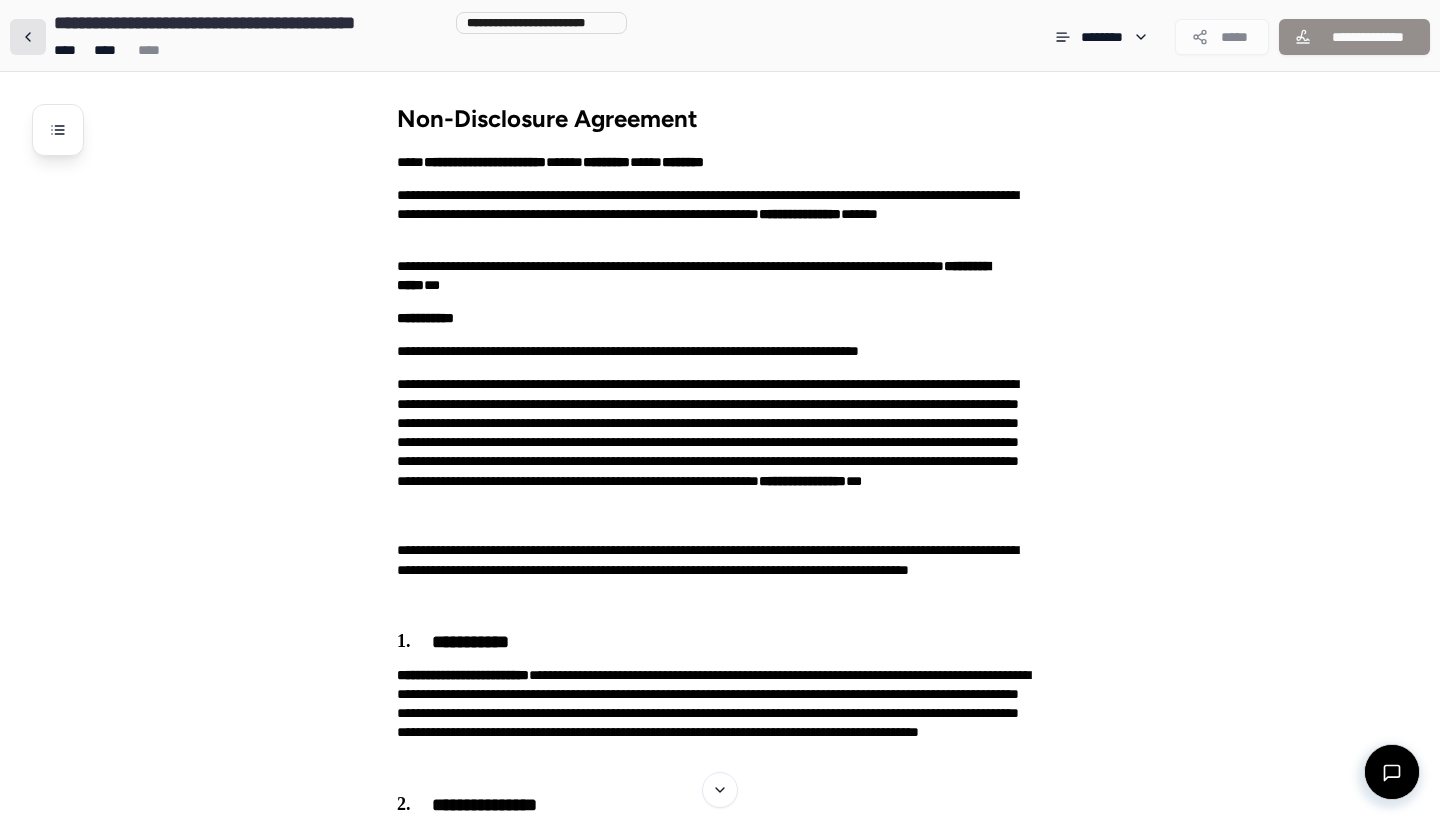 click at bounding box center [28, 37] 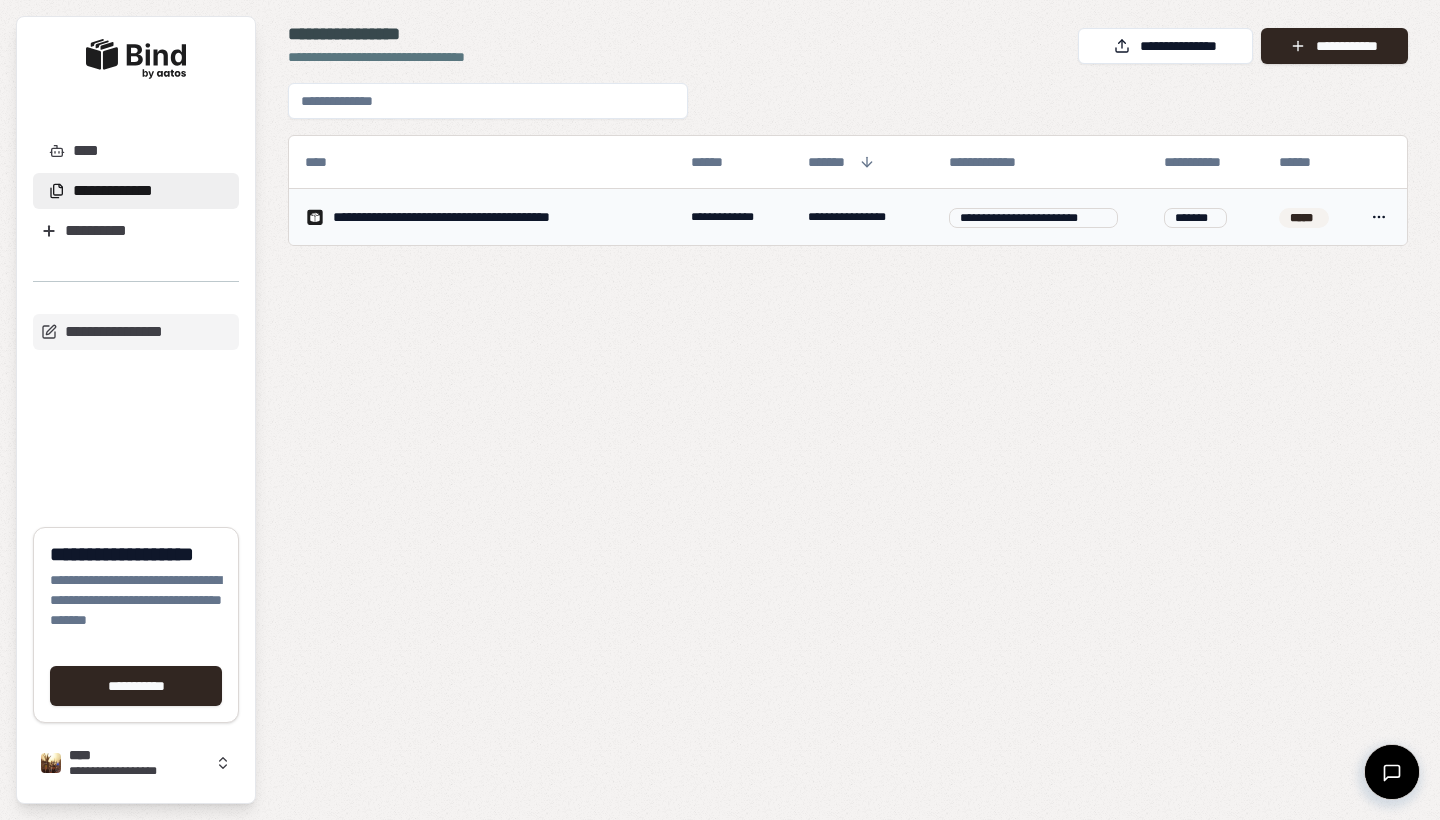 click on "**********" at bounding box center [482, 217] 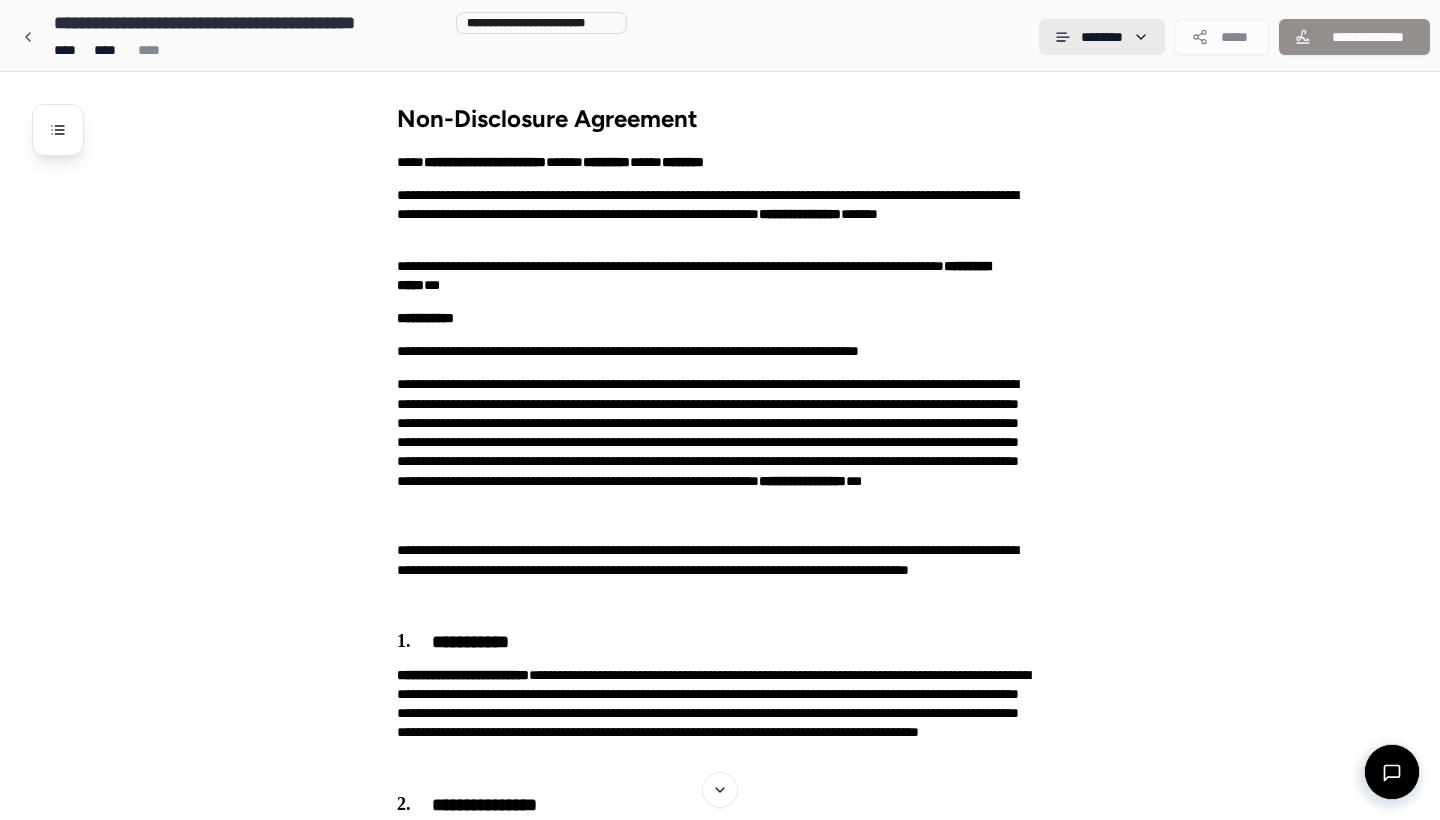 click on "[FIRST] [LAST] [STREET], [CITY], [STATE] [ZIP] [COUNTRY] [PHONE] [EMAIL] [WEBSITE] [COMPANY] [PRODUCT] [DATE] [TIME] [NUMBER] [CURRENCY]" at bounding box center (720, 746) 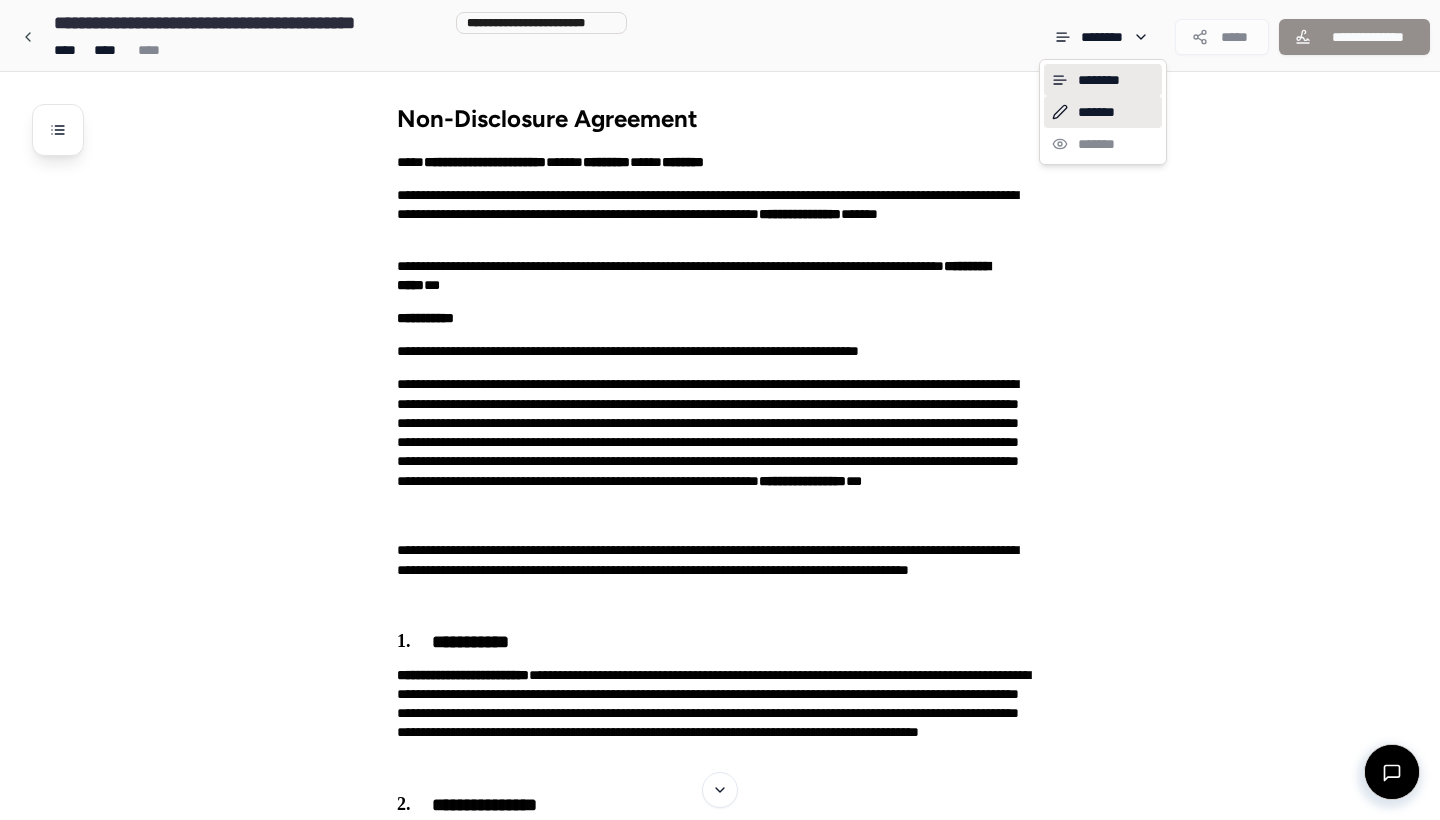 click on "*******" at bounding box center [1103, 112] 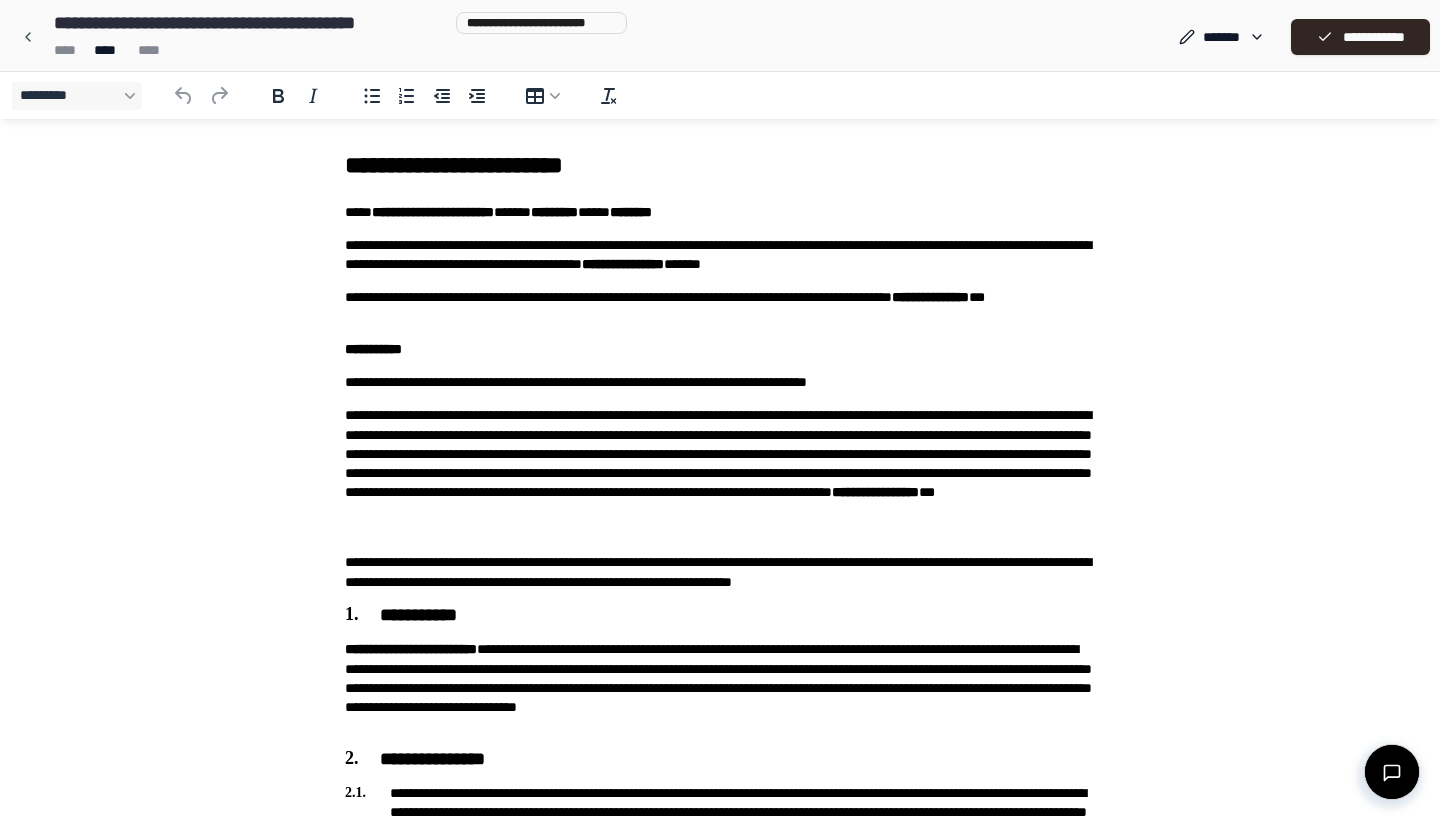 scroll, scrollTop: 0, scrollLeft: 0, axis: both 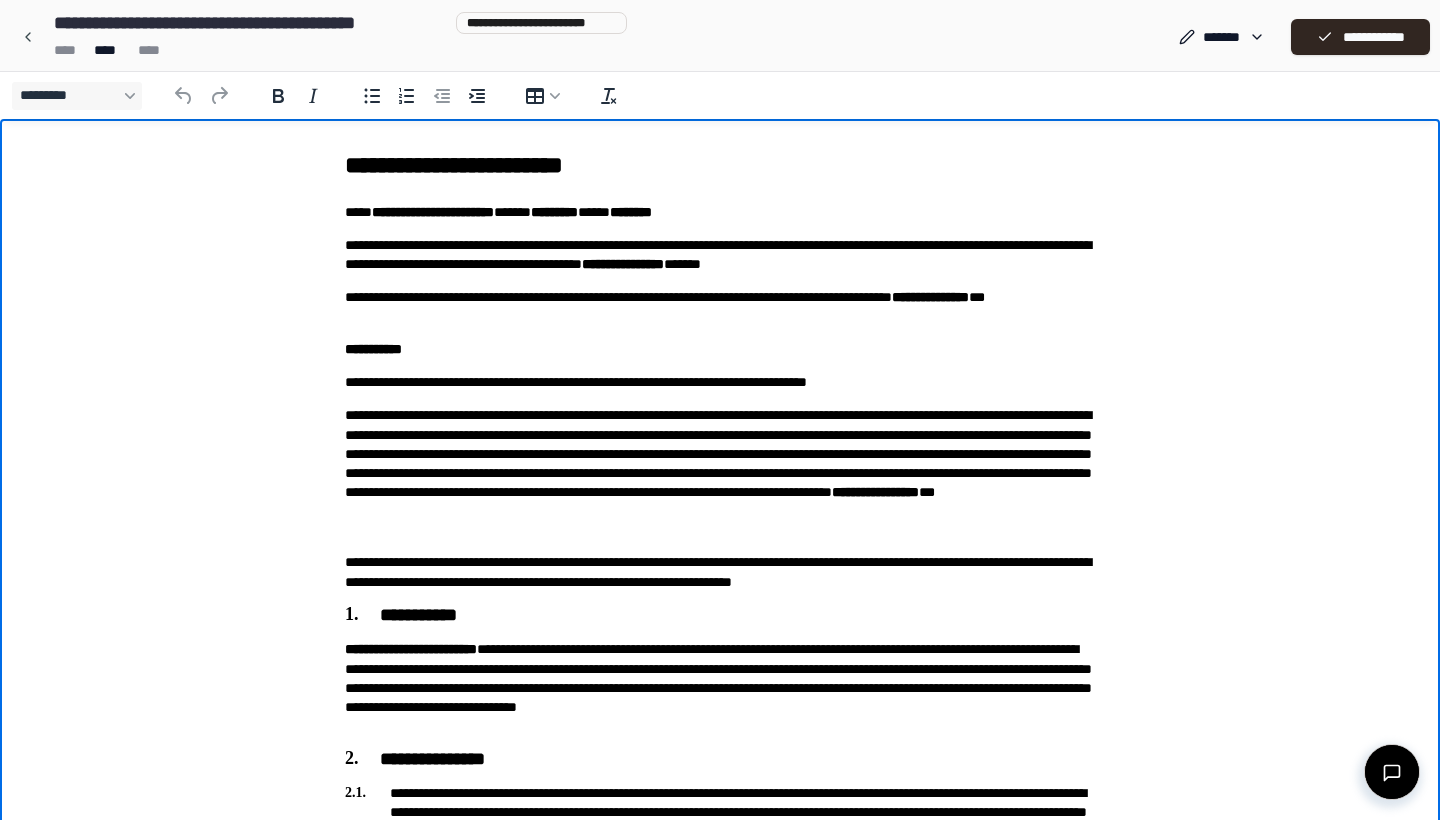 click on "[FIRST] [LAST] [STREET], [CITY], [STATE] [ZIP] [COUNTRY] [PHONE] [EMAIL] [WEBSITE] [COMPANY] [PRODUCT] [DATE] [TIME] [NUMBER] [CURRENCY]" at bounding box center [720, 687] 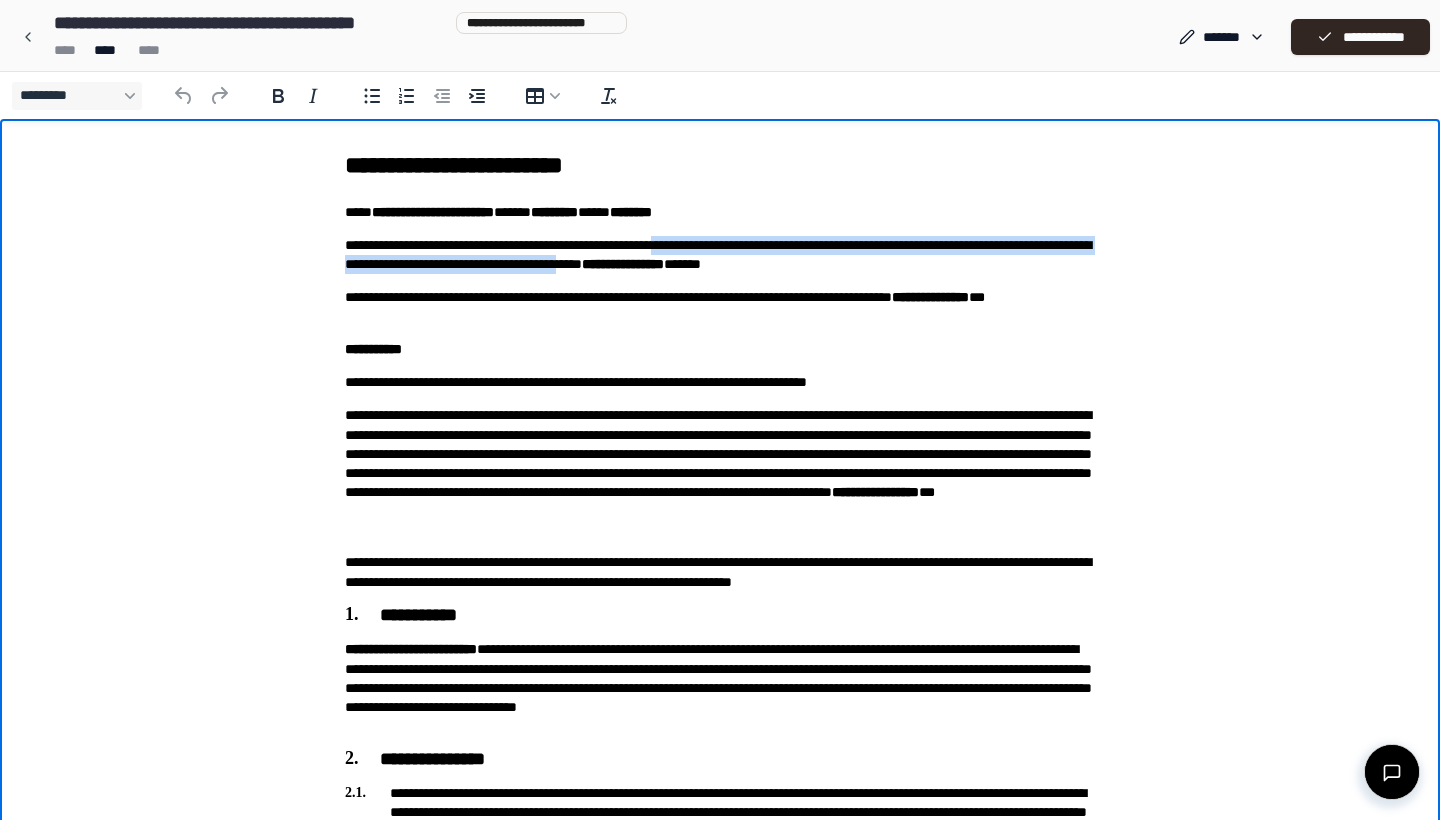 drag, startPoint x: 851, startPoint y: 264, endPoint x: 722, endPoint y: 244, distance: 130.54118 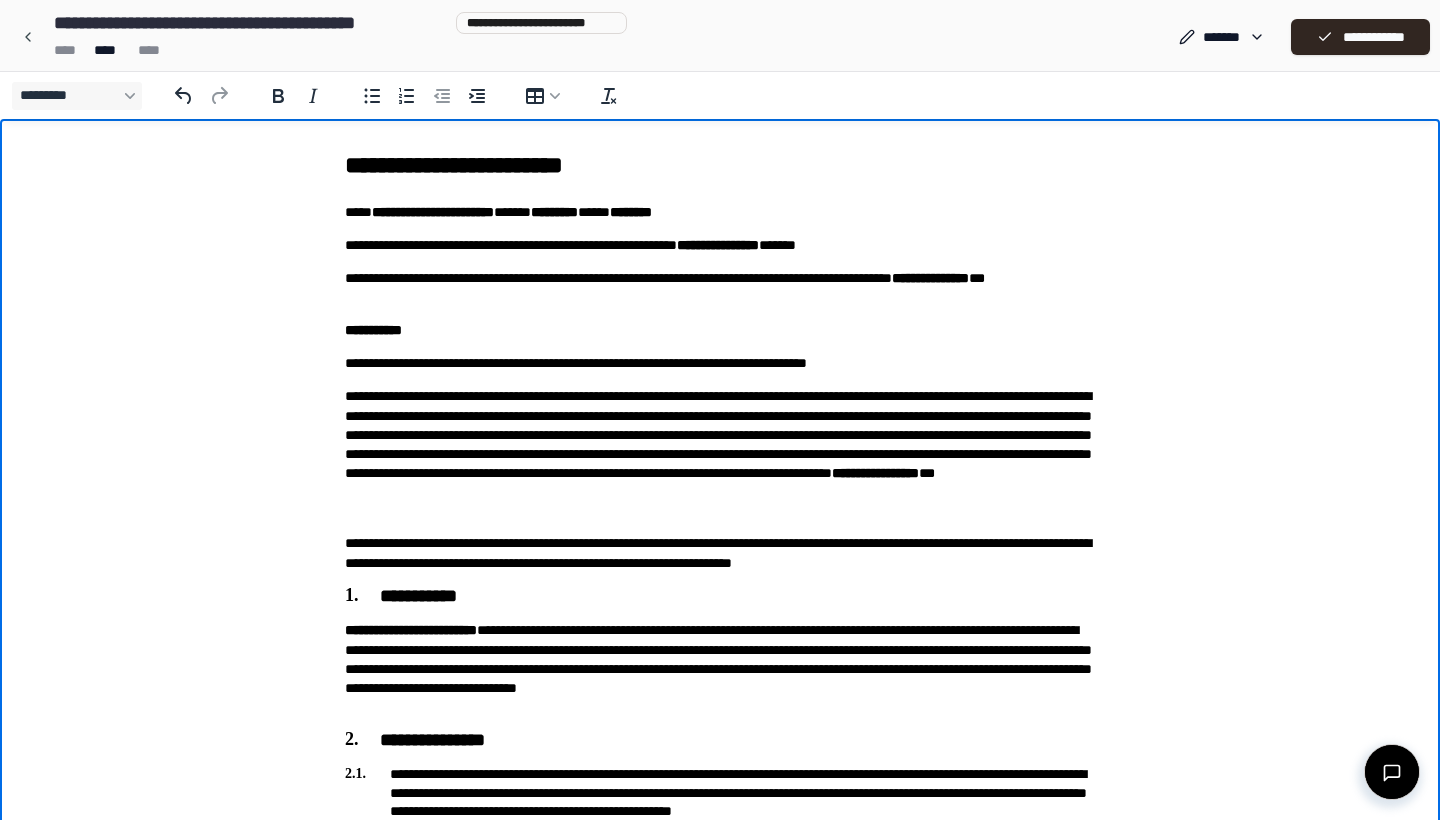 click on "[FIRST] [LAST]" at bounding box center [720, 245] 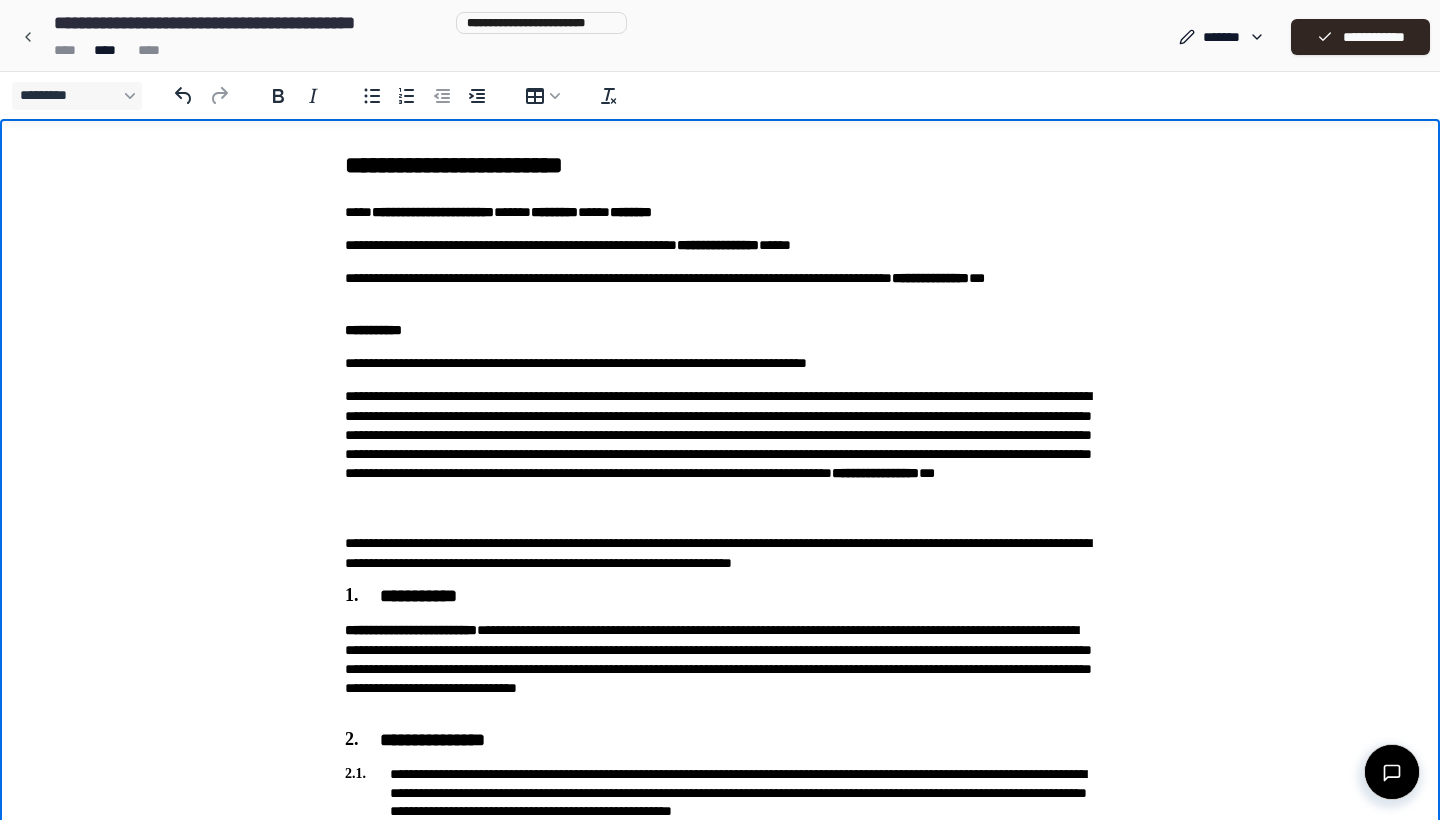 click on "[FIRST] [LAST] [STREET]" at bounding box center (720, 245) 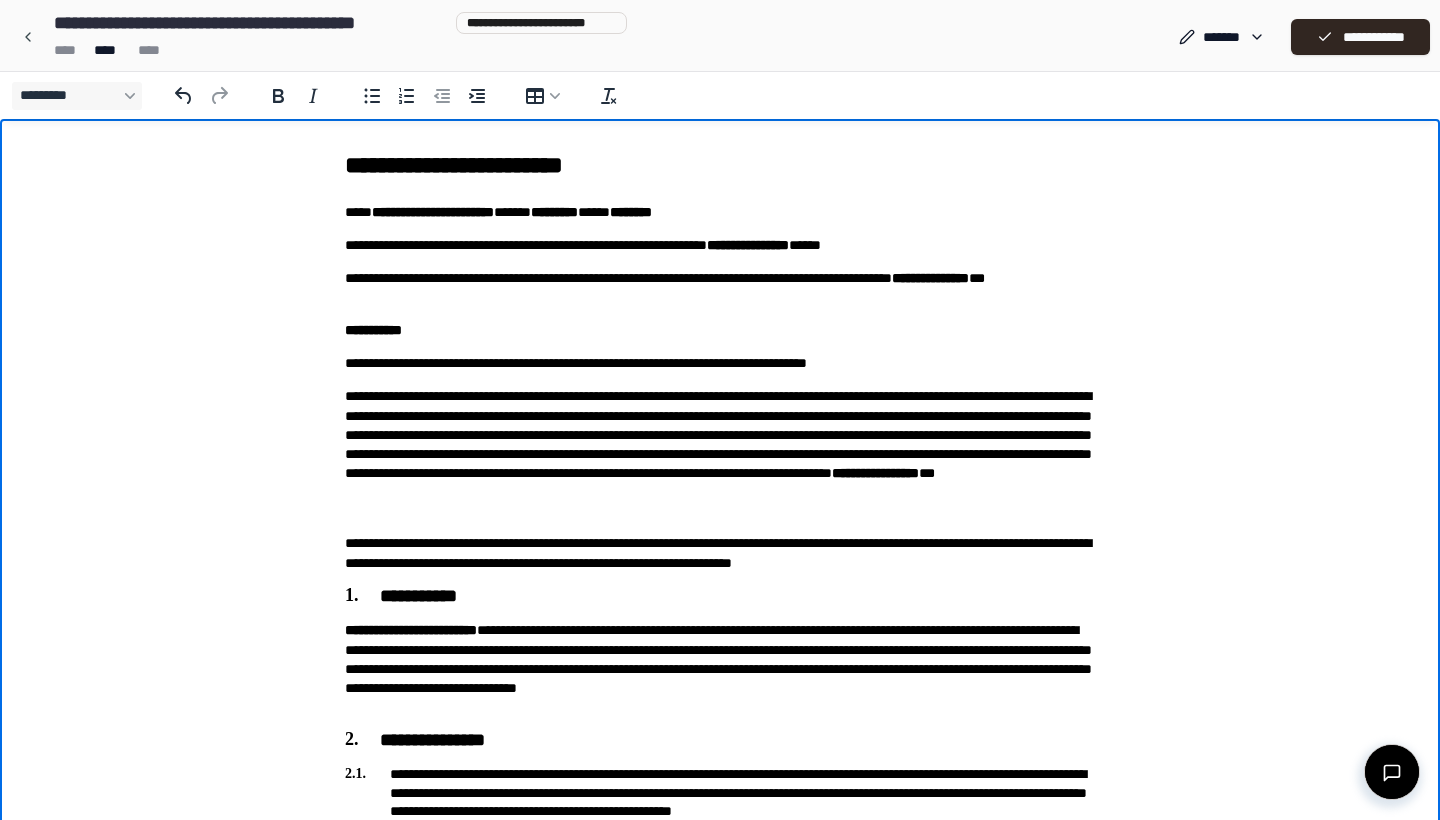 click on "[FIRST] [LAST] [STREET]" at bounding box center (720, 245) 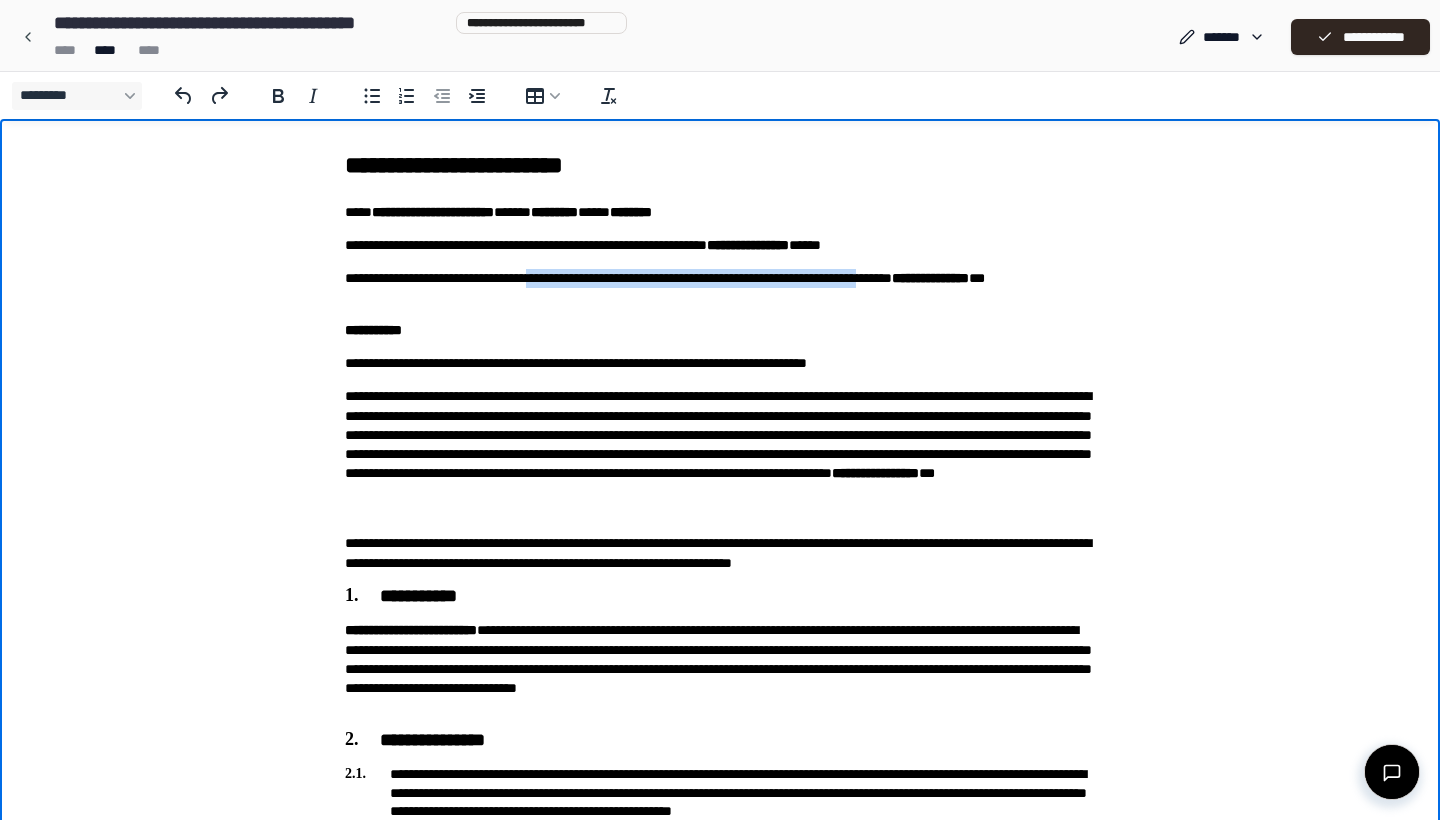 drag, startPoint x: 565, startPoint y: 281, endPoint x: 995, endPoint y: 278, distance: 430.01047 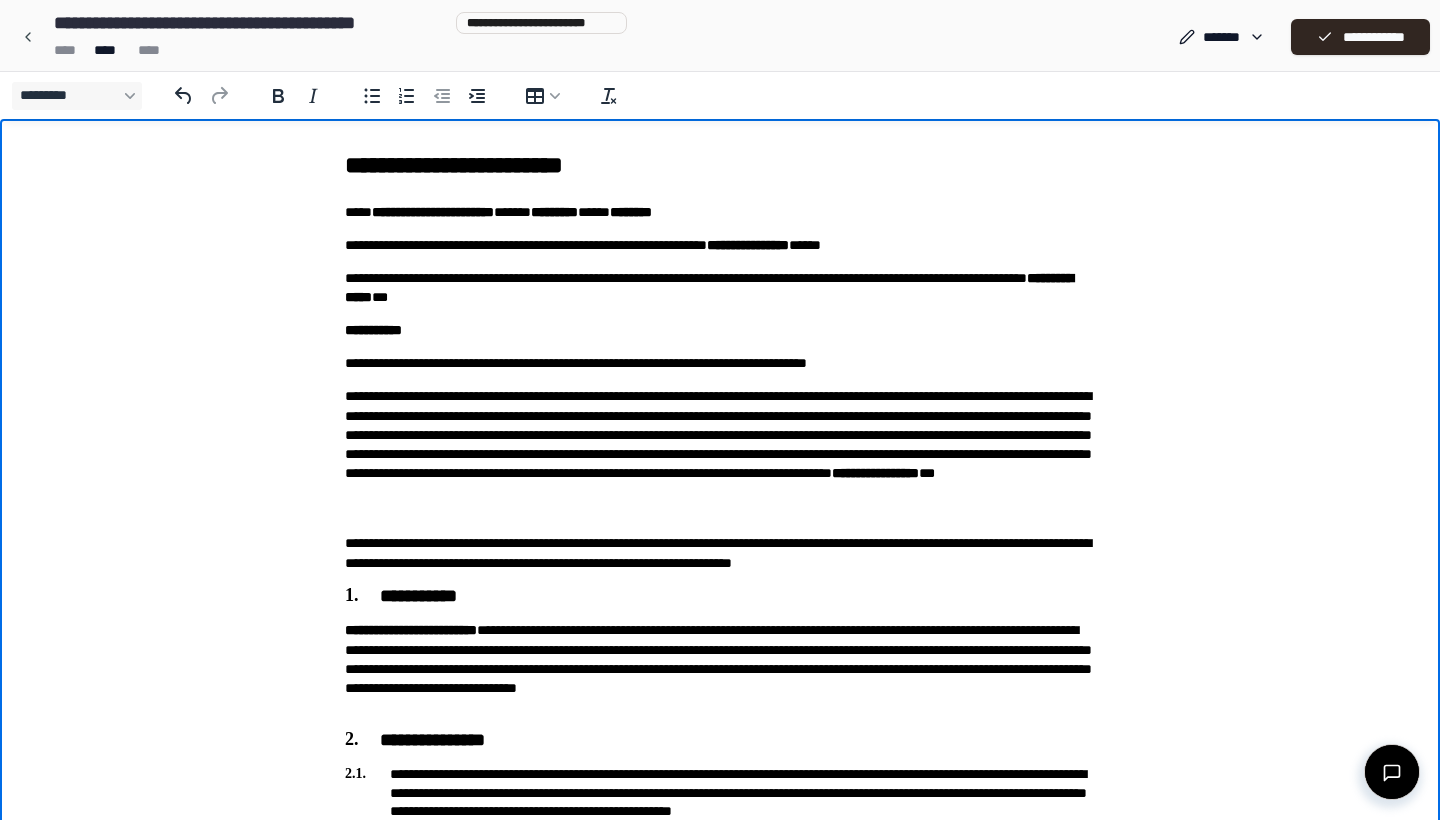 scroll, scrollTop: 0, scrollLeft: 0, axis: both 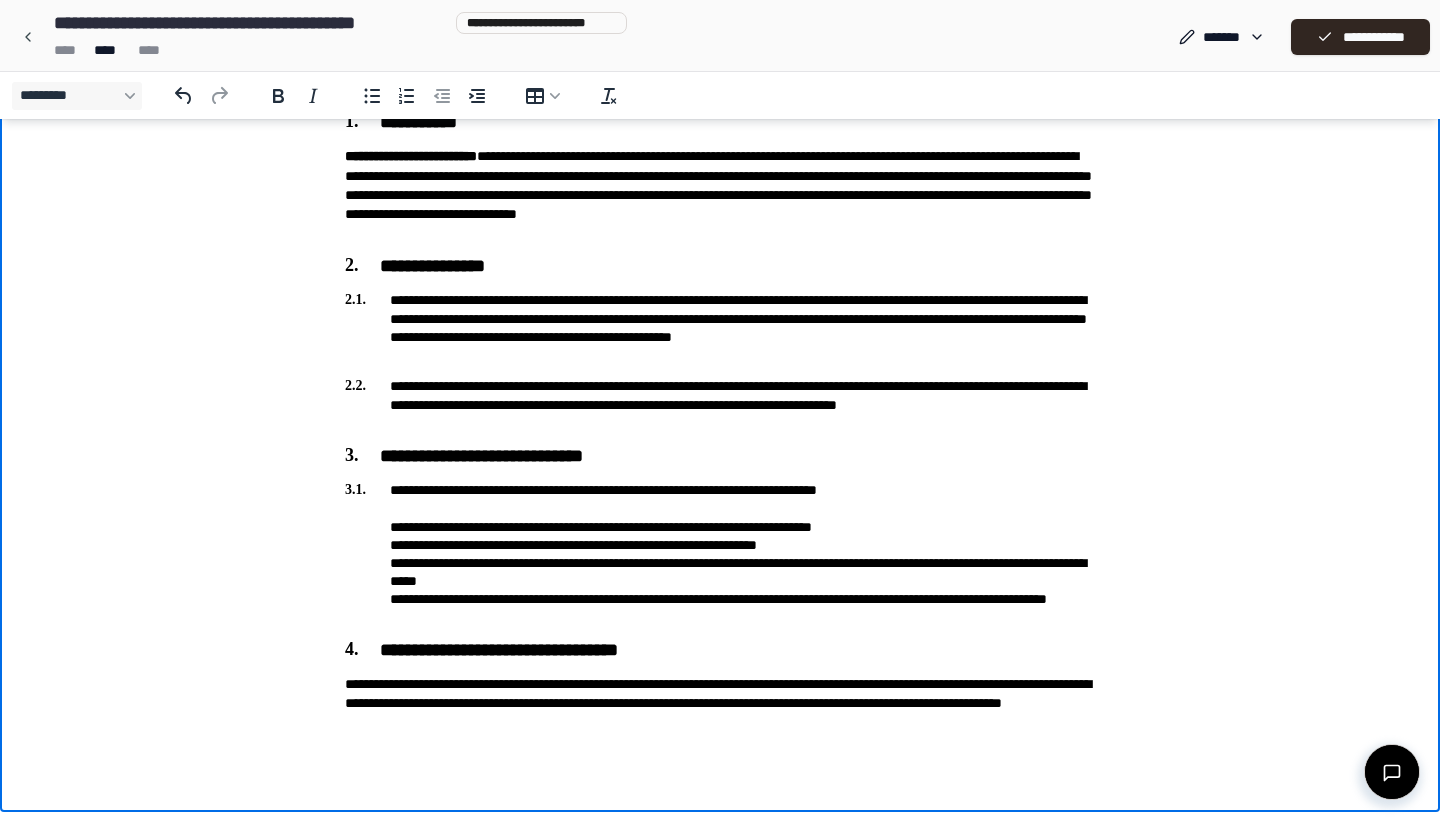 click on "**********" at bounding box center [720, 553] 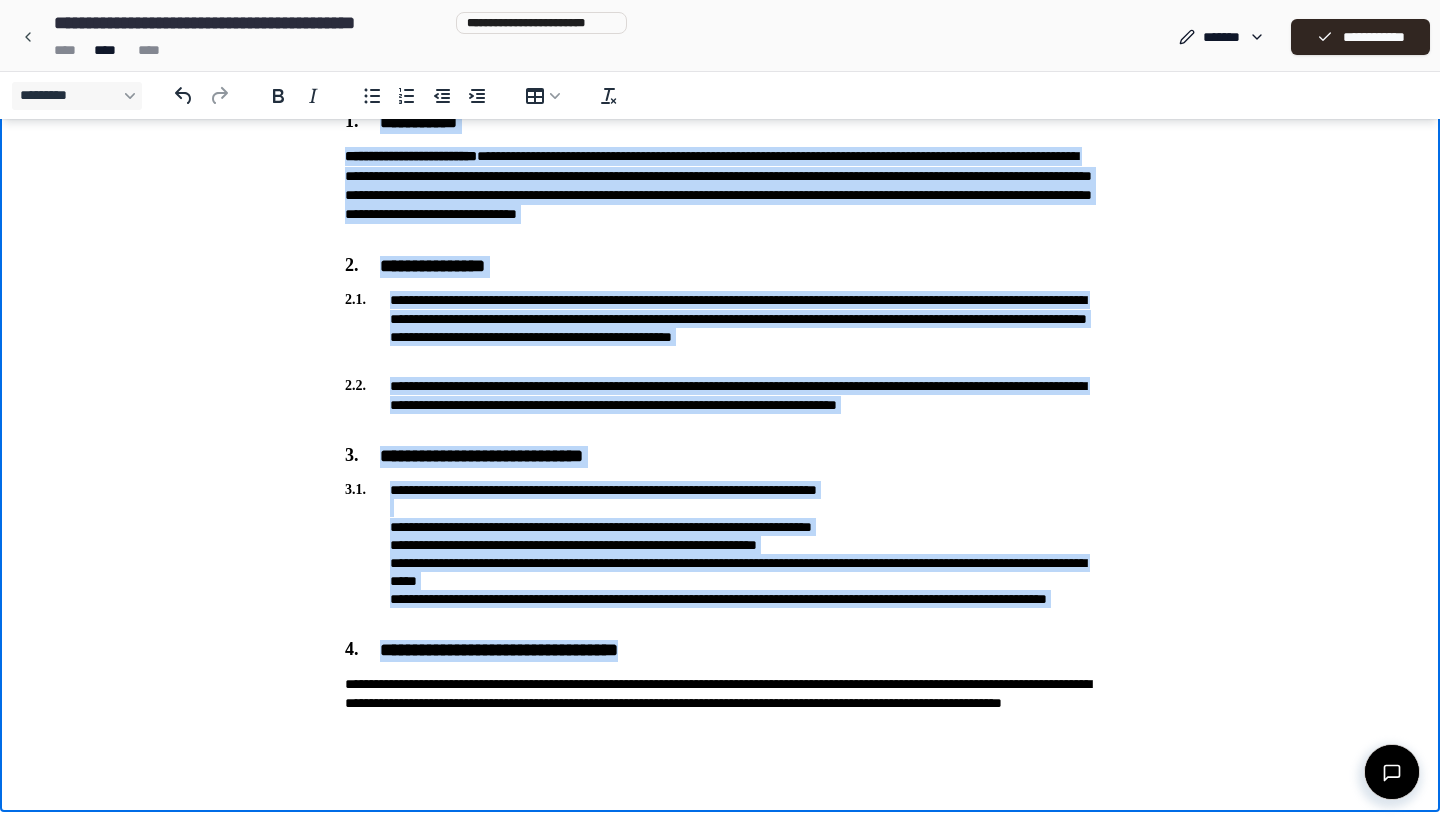 copy on "[FIRST] [LAST] [STREET], [CITY], [STATE] [ZIP] [COUNTRY] [PHONE] [EMAIL] [WEBSITE] [COMPANY] [PRODUCT] [DATE] [TIME] [NUMBER] [CURRENCY]" 